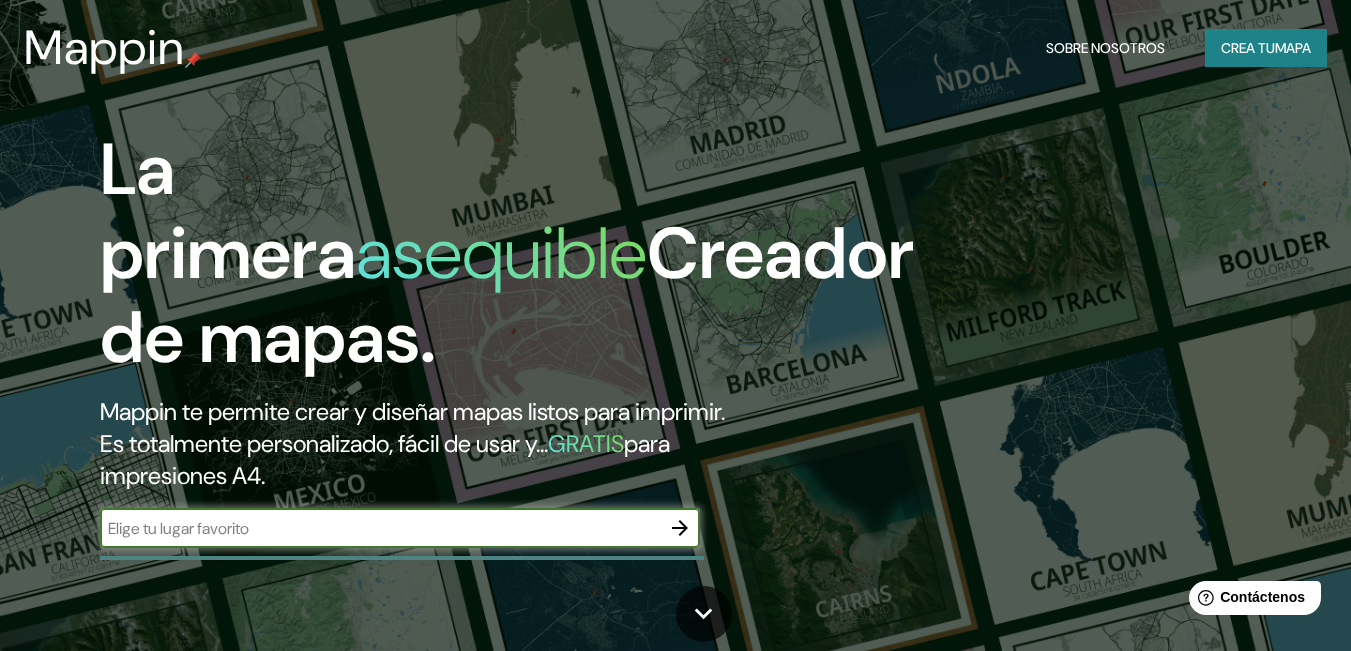 scroll, scrollTop: 0, scrollLeft: 0, axis: both 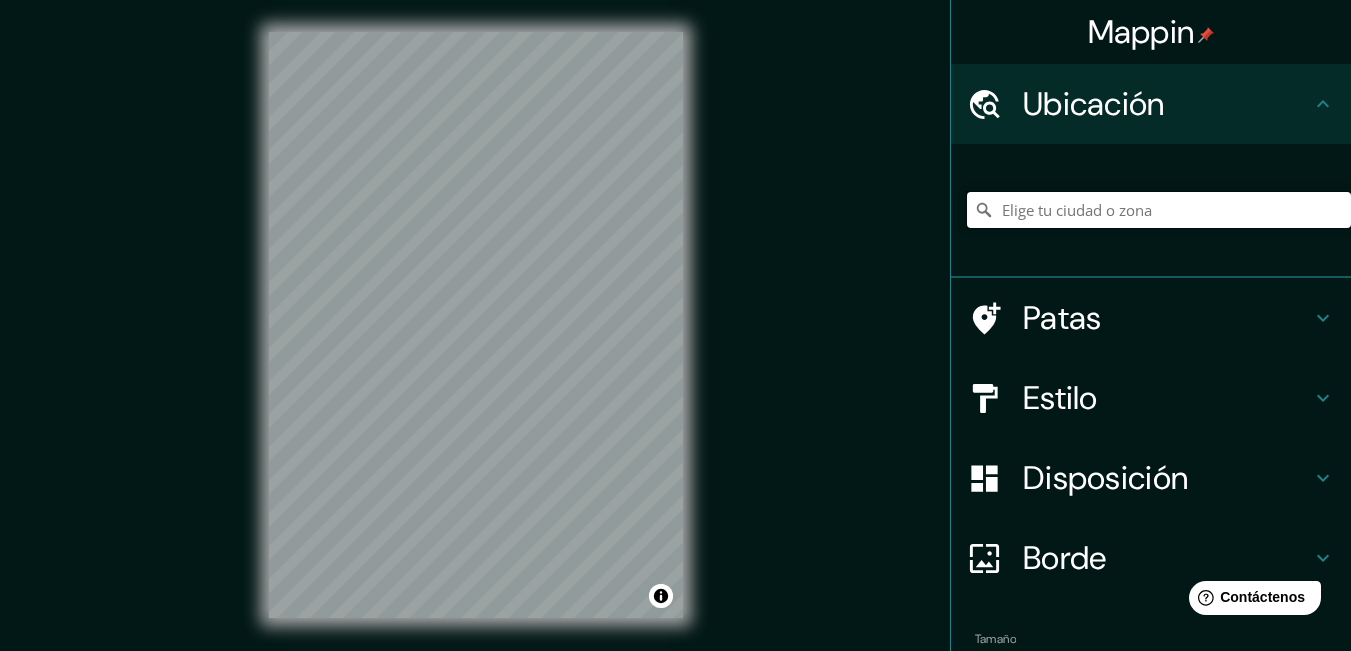 click at bounding box center (1159, 210) 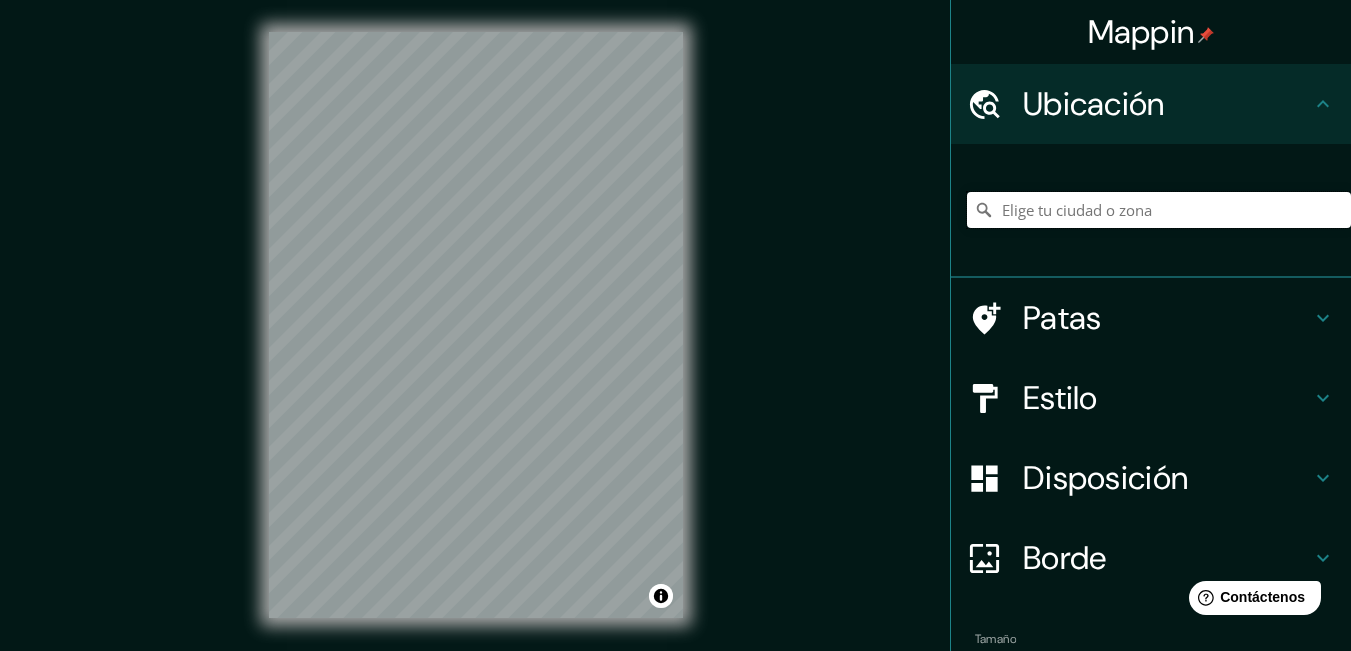 click at bounding box center (1159, 210) 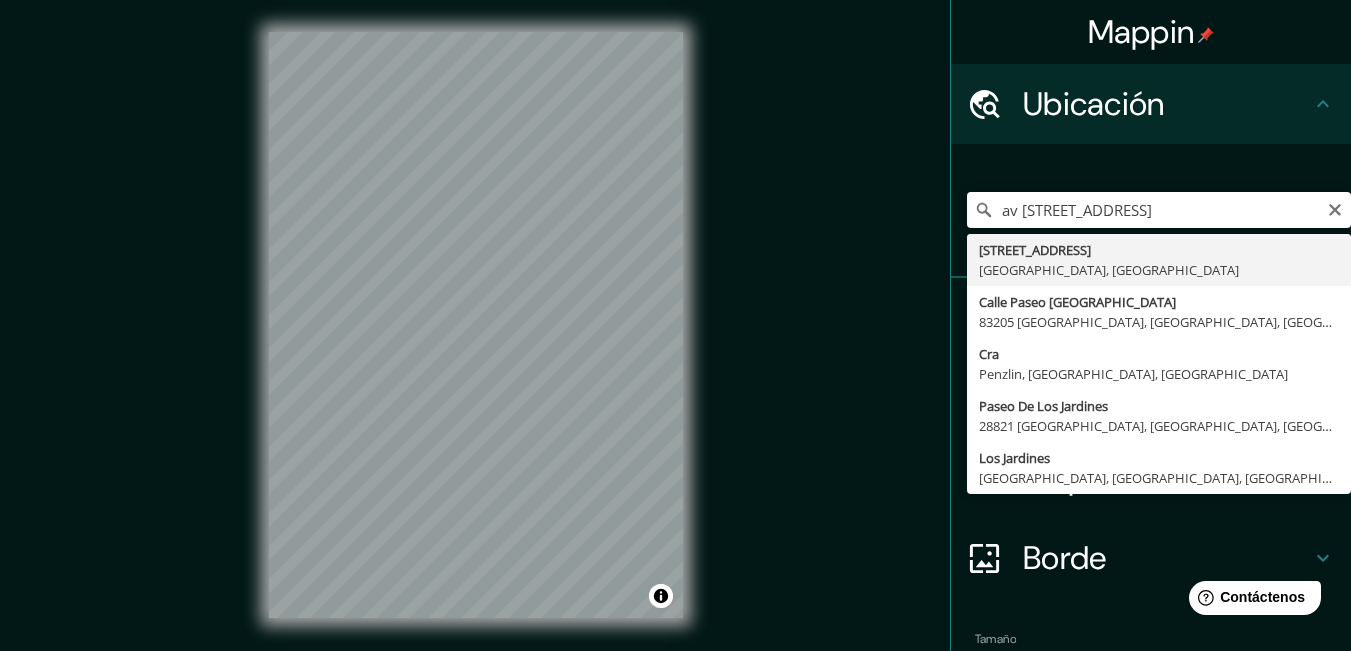 type on "[STREET_ADDRESS]" 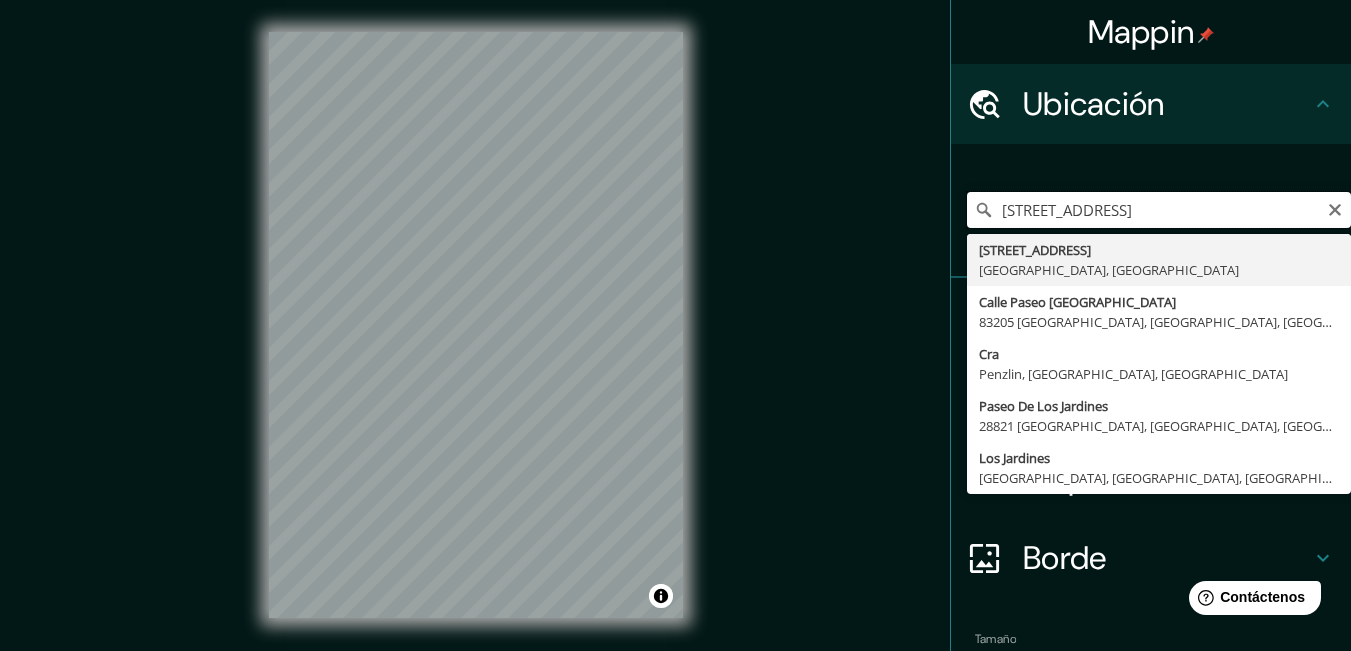 scroll, scrollTop: 0, scrollLeft: 0, axis: both 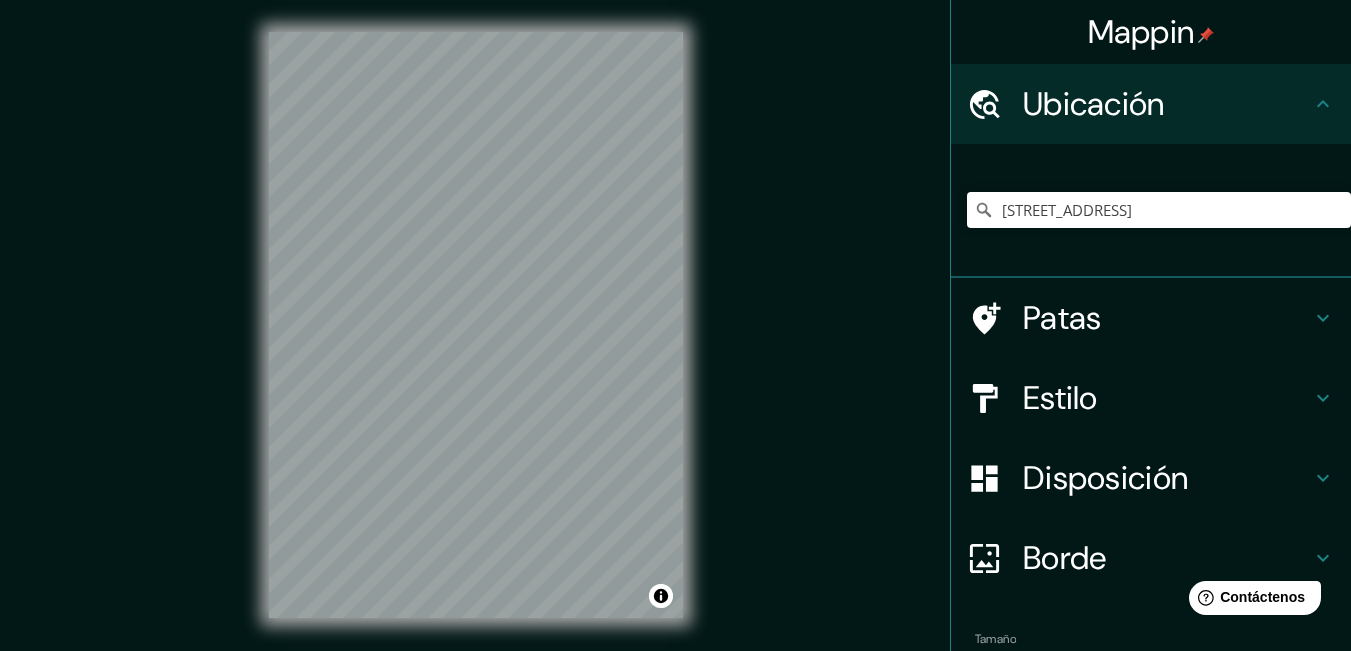 click 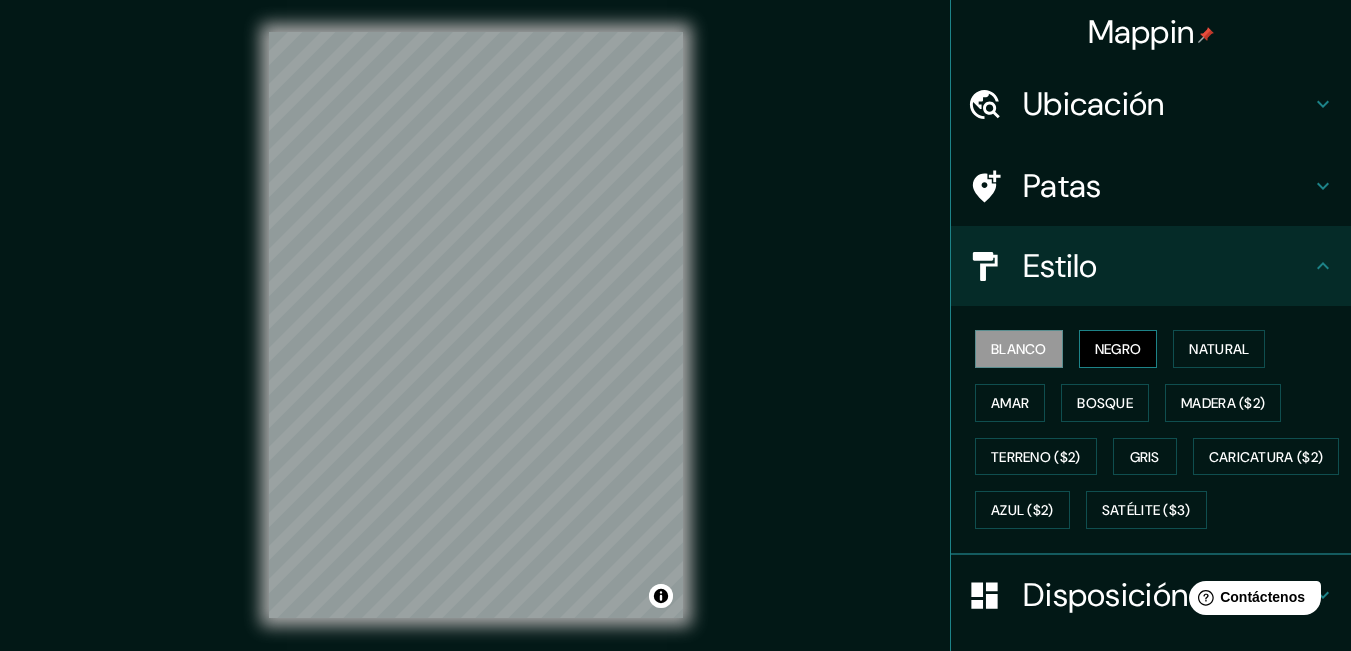 click on "Negro" at bounding box center (1118, 349) 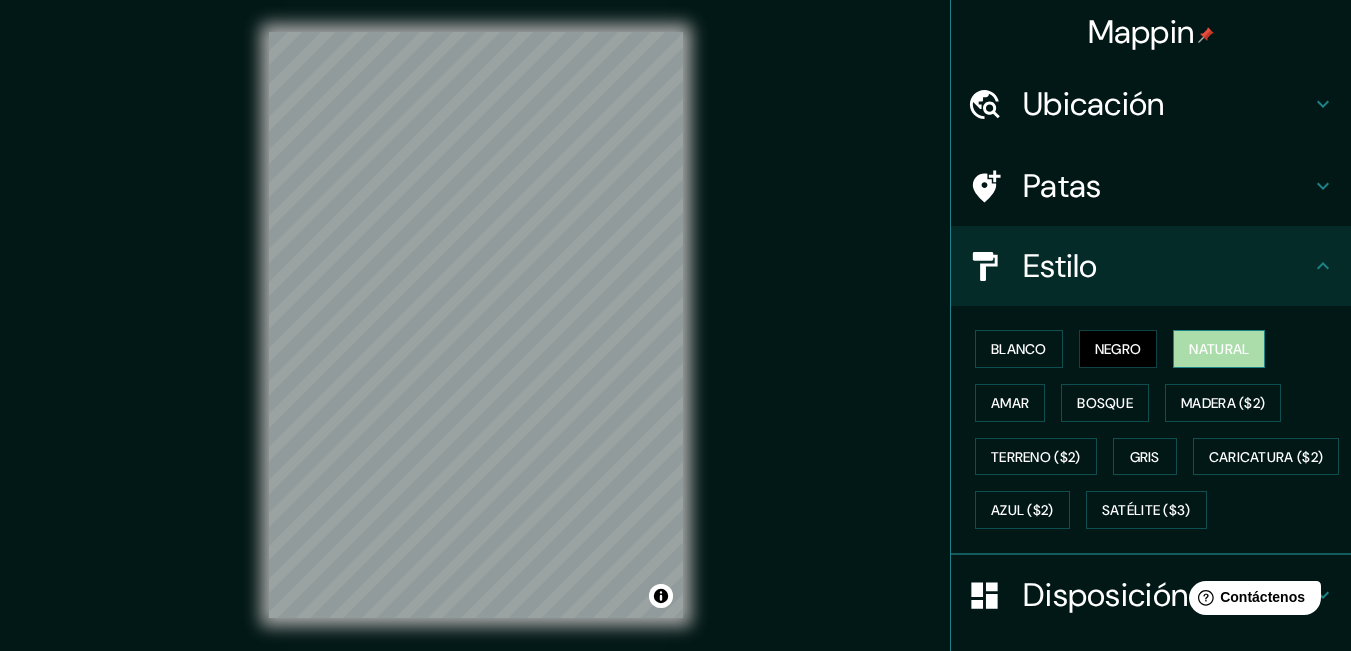 click on "Natural" at bounding box center (1219, 349) 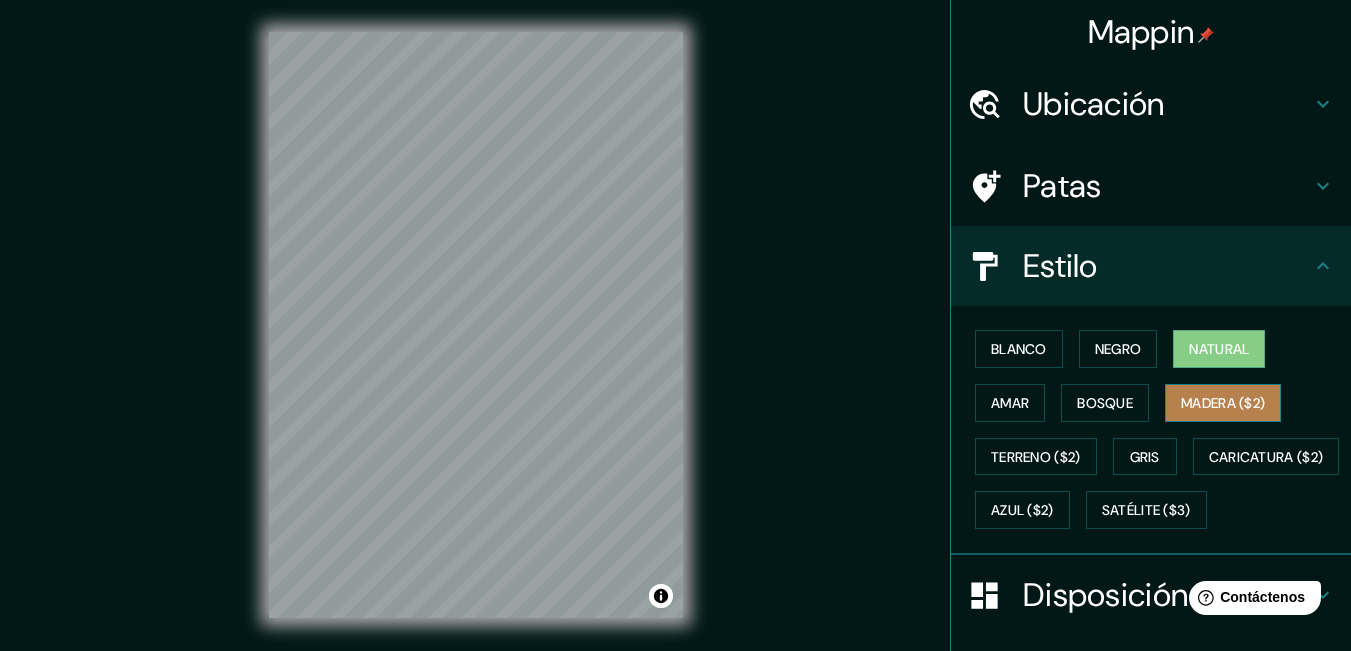 click on "Madera ($2)" at bounding box center [1223, 403] 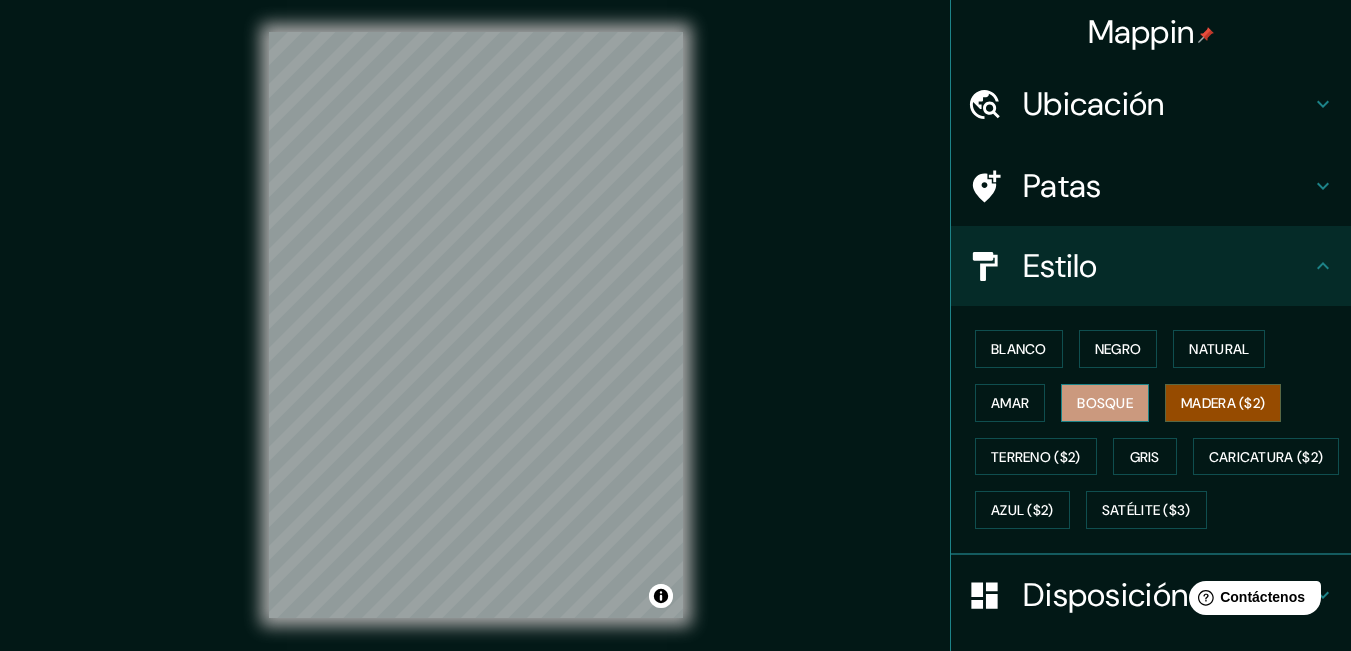 click on "Bosque" at bounding box center (1105, 403) 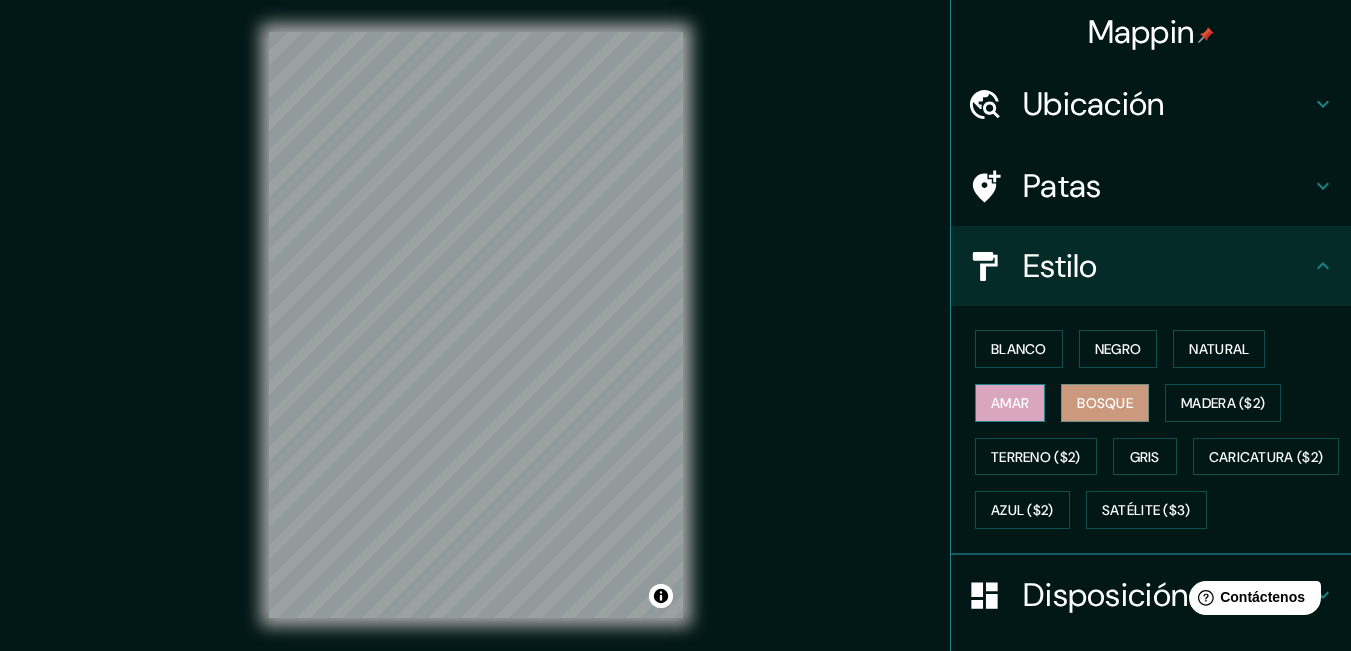 click on "Amar" at bounding box center (1010, 403) 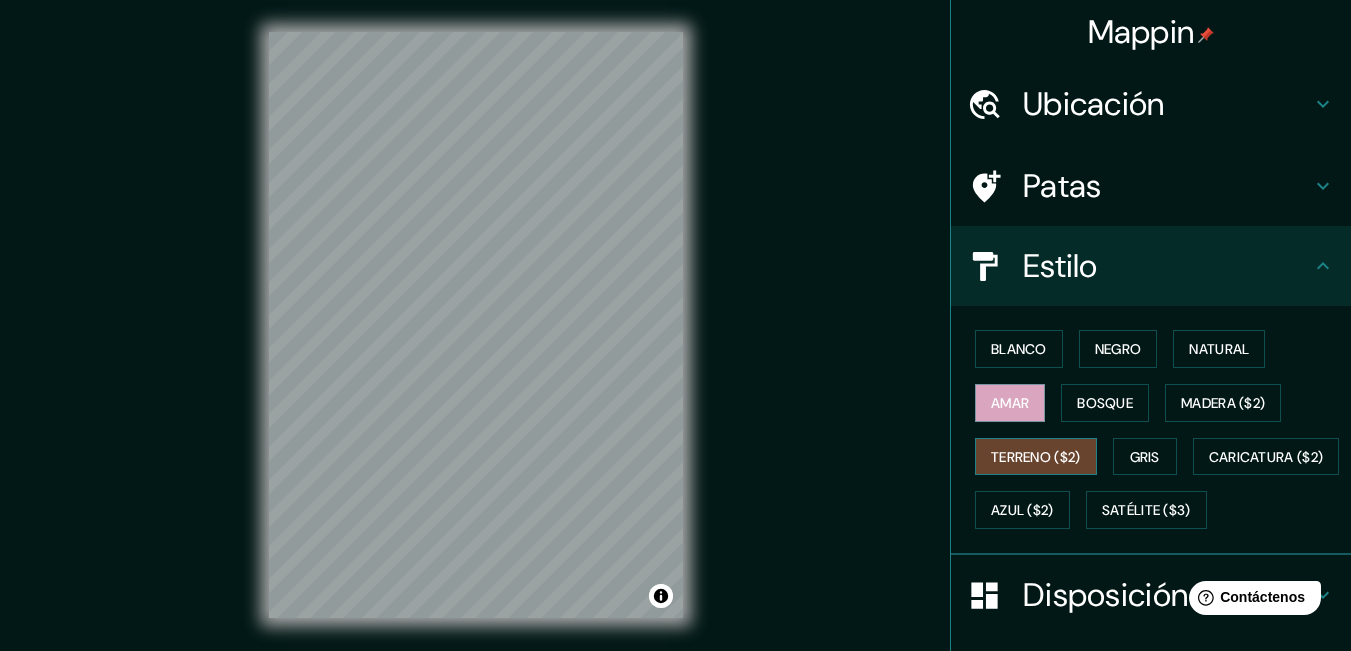 click on "Terreno ($2)" at bounding box center [1036, 457] 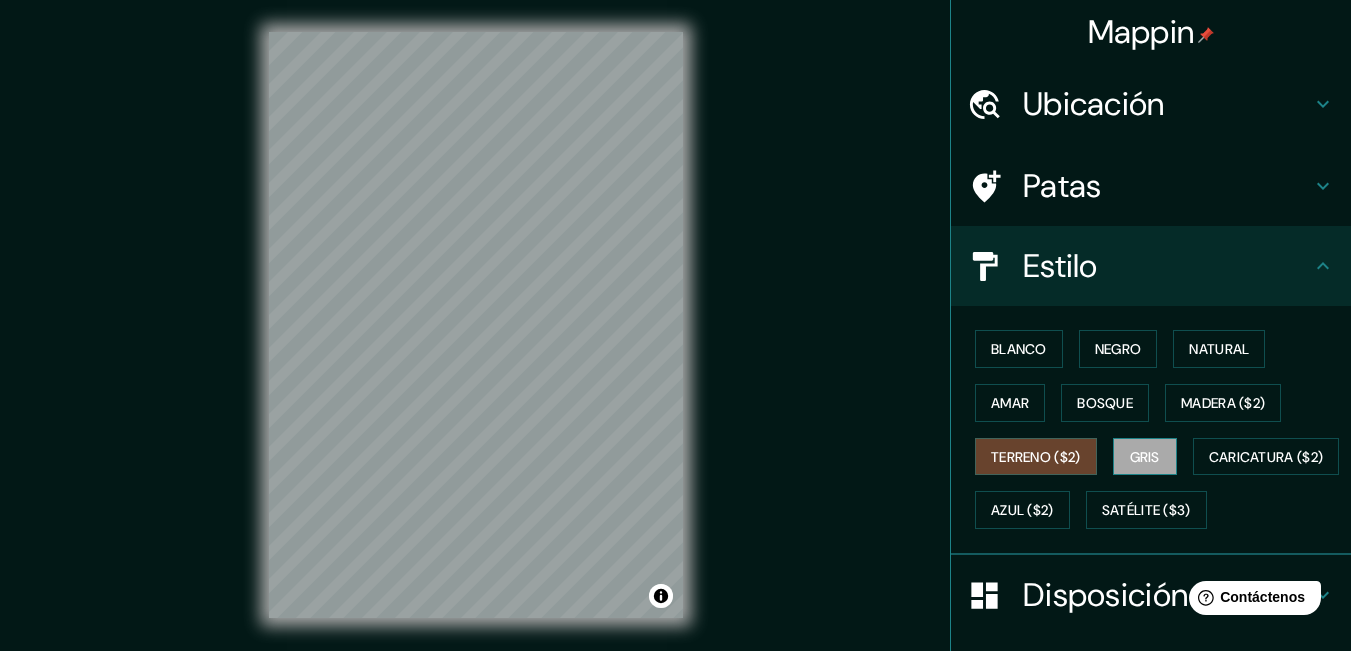 click on "Gris" at bounding box center (1145, 457) 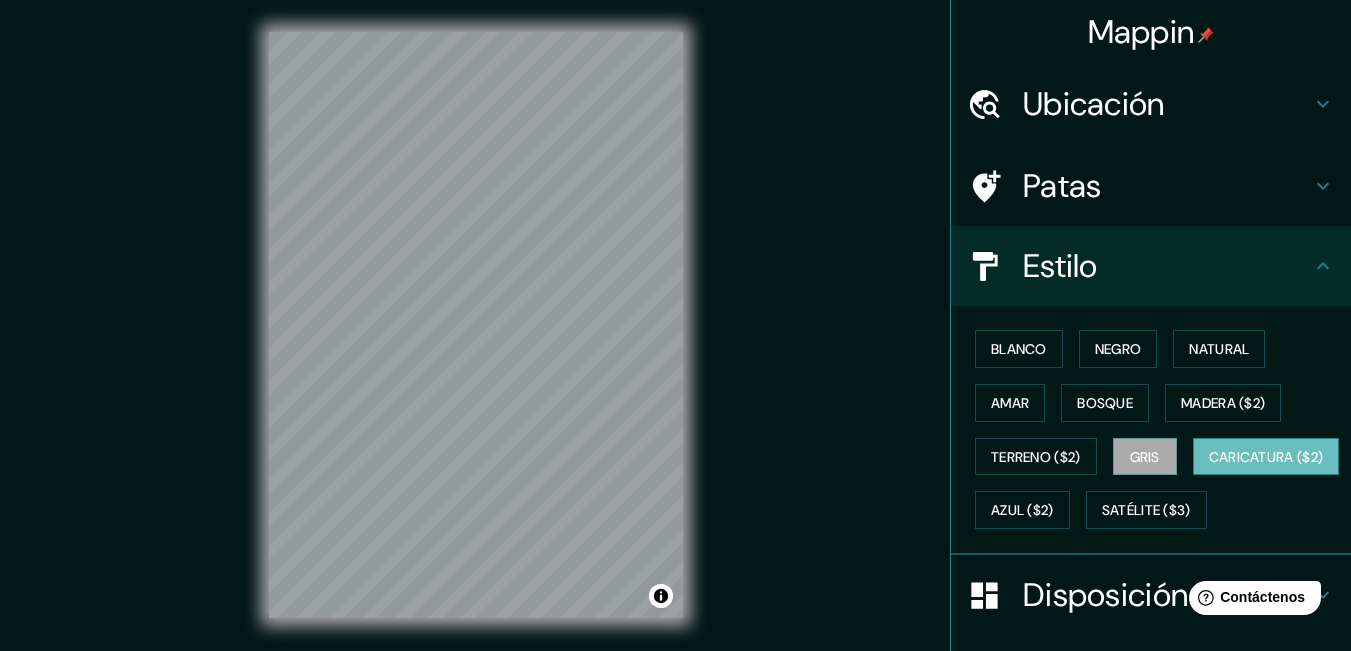 click on "Caricatura ($2)" at bounding box center [1266, 457] 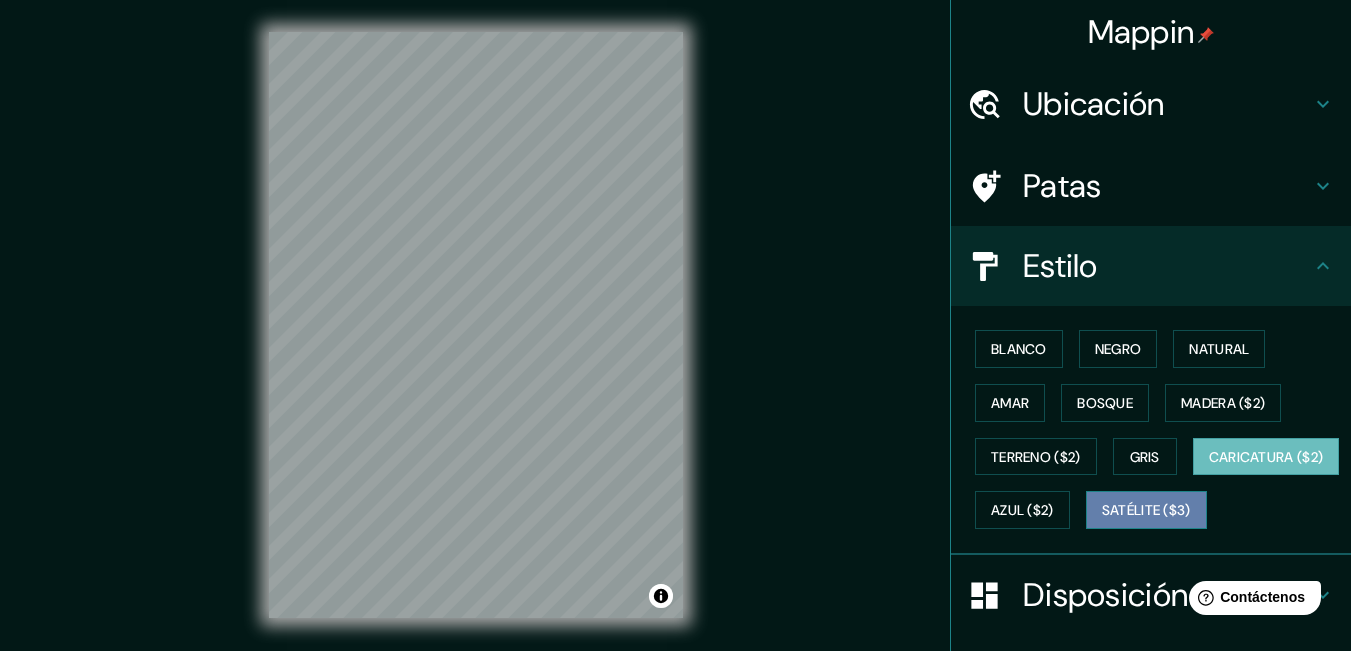 click on "Satélite ($3)" at bounding box center (1146, 511) 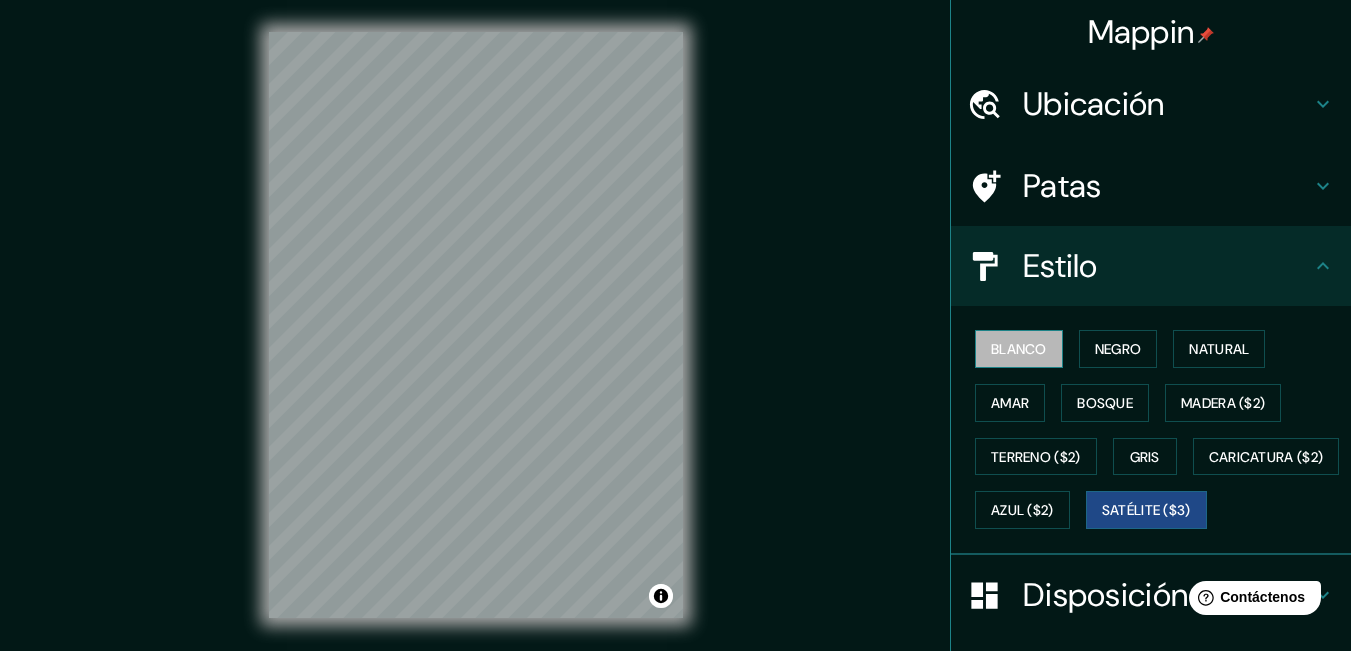 click on "Blanco" at bounding box center [1019, 349] 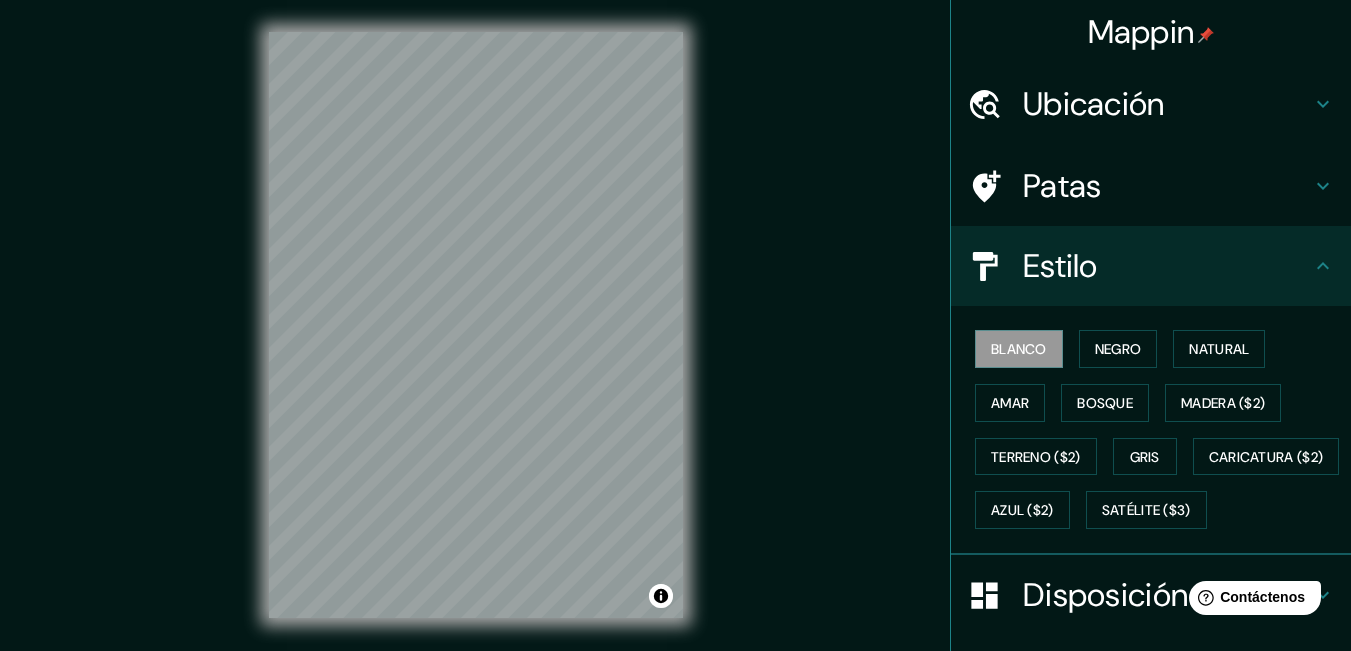 click 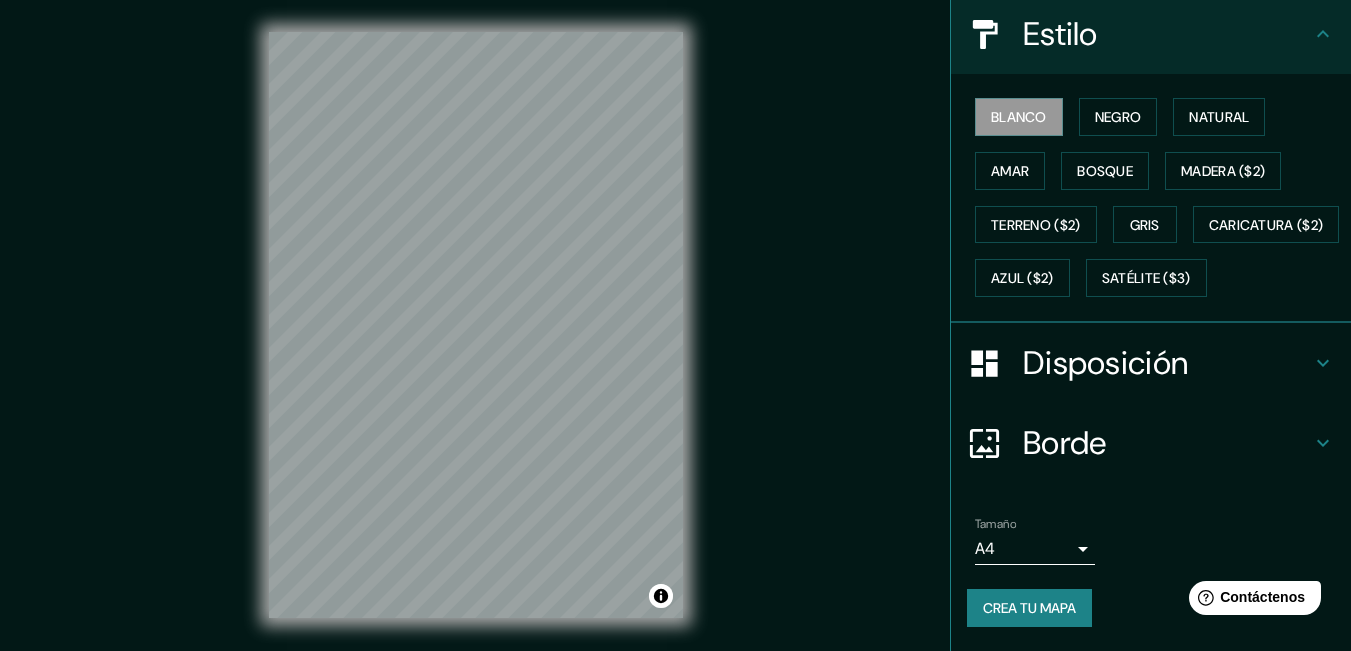 scroll, scrollTop: 256, scrollLeft: 0, axis: vertical 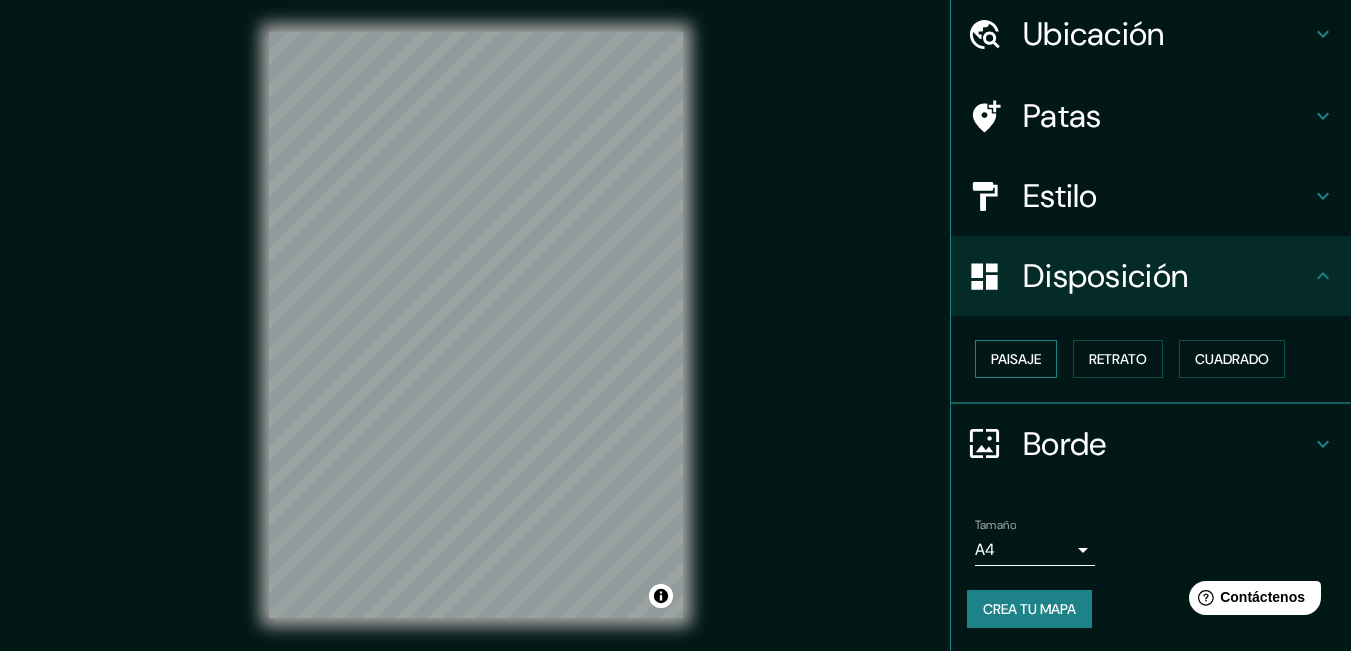 click on "Paisaje" at bounding box center (1016, 359) 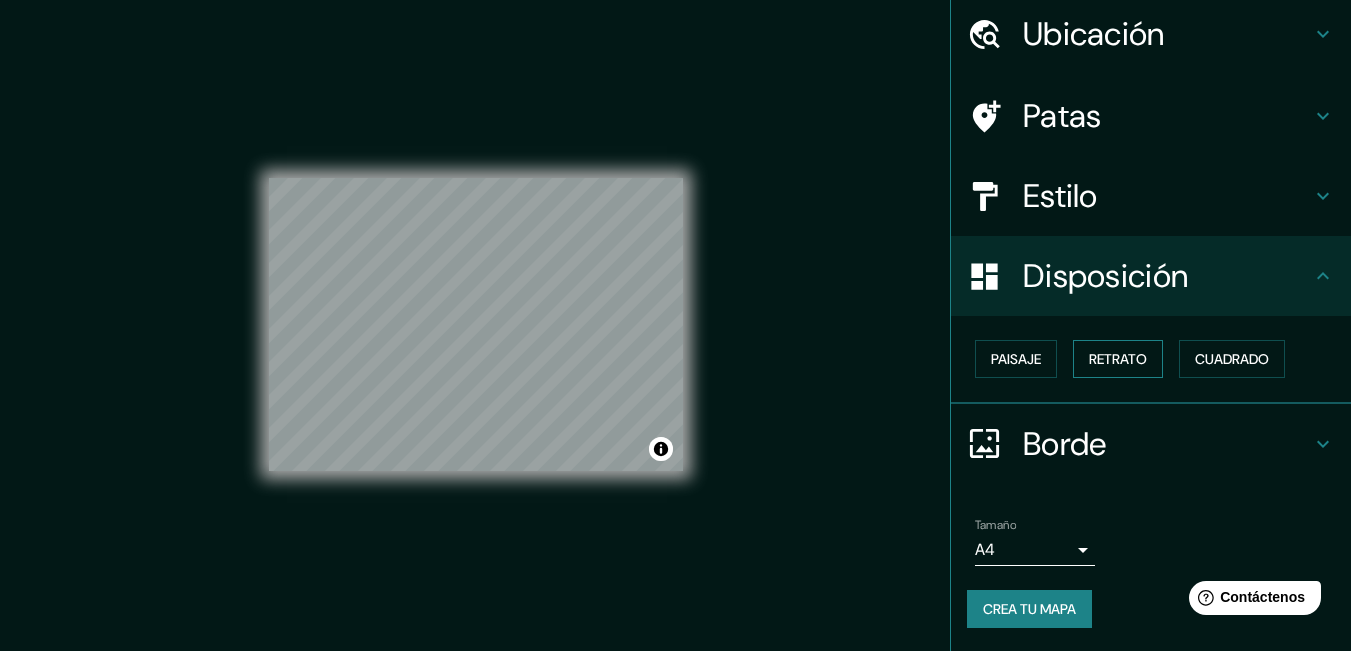 click on "Retrato" at bounding box center (1118, 359) 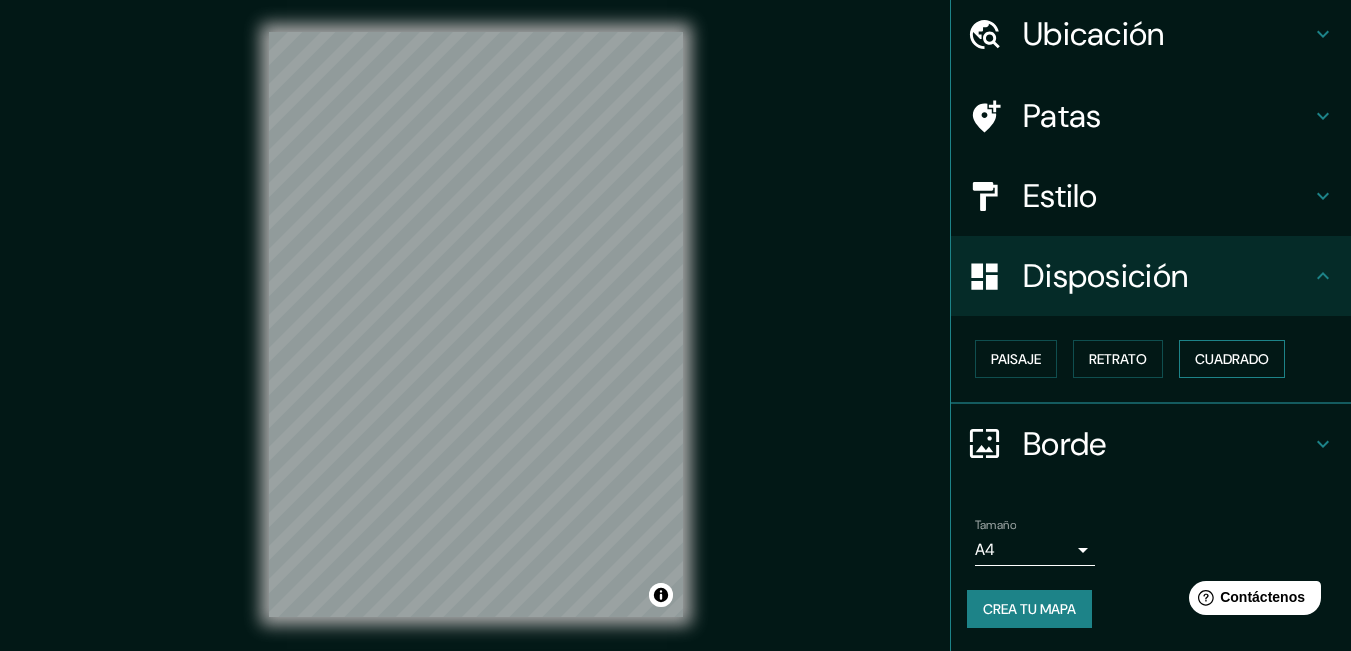click on "Cuadrado" at bounding box center [1232, 359] 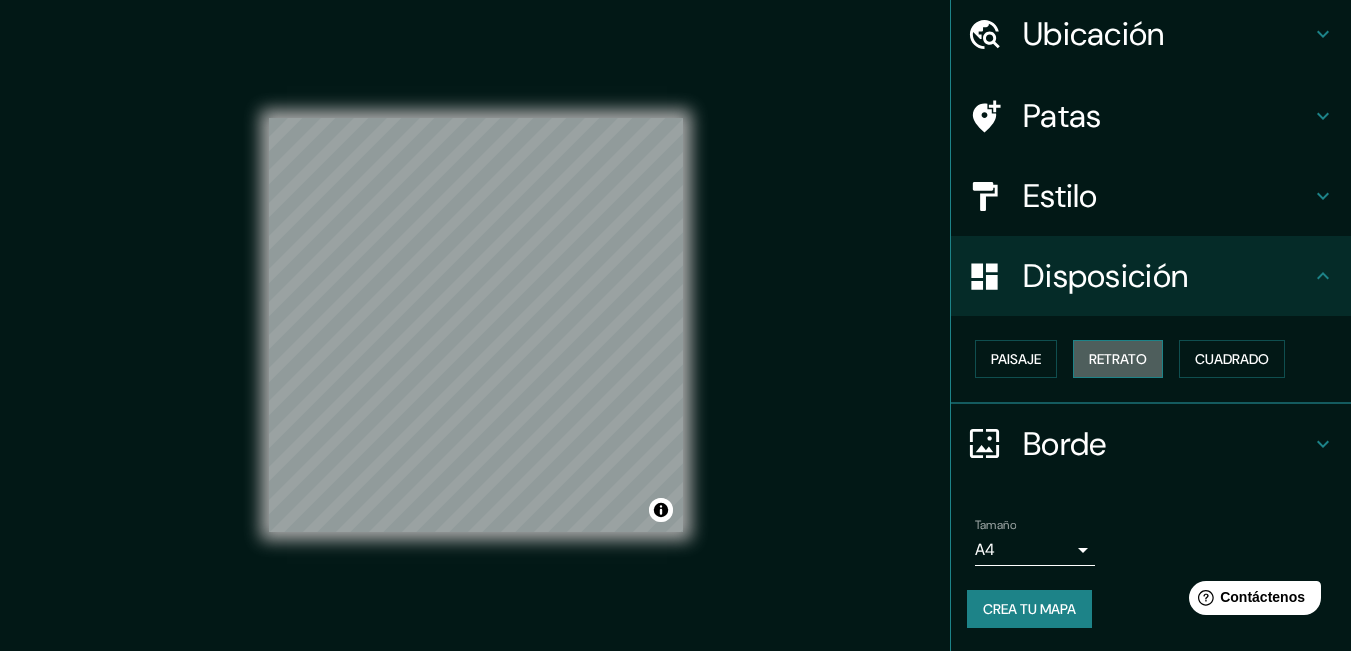 click on "Retrato" at bounding box center [1118, 359] 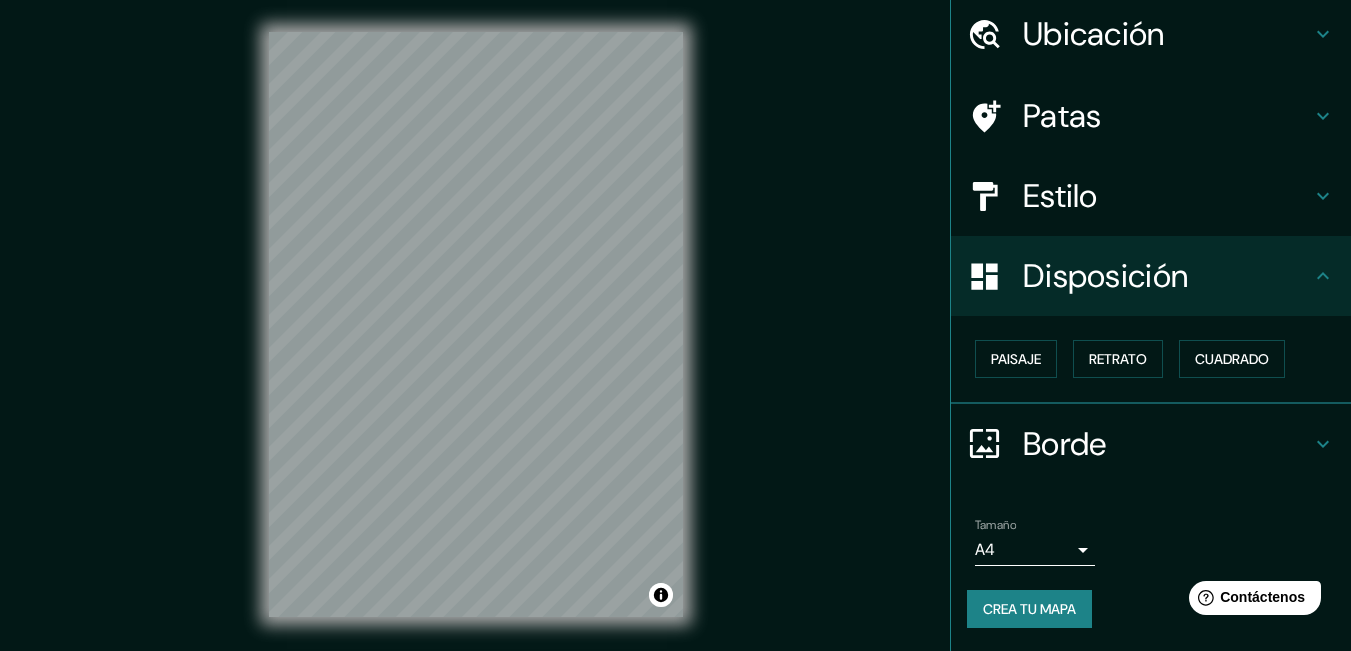 click on "Mappin Ubicación [STREET_ADDRESS] Patas Estilo Disposición Paisaje Retrato Cuadrado Borde Elige un borde.  Consejo  : puedes opacar las capas del marco para crear efectos geniales. Ninguno Simple Transparente Elegante Tamaño A4 single Crea tu mapa © Mapbox   © OpenStreetMap   Improve this map Si tiene algún problema, sugerencia o inquietud, envíe un correo electrónico a  [EMAIL_ADDRESS][DOMAIN_NAME]  .   . . Texto original Valora esta traducción Tu opinión servirá para ayudar a mejorar el Traductor de Google" at bounding box center [675, 325] 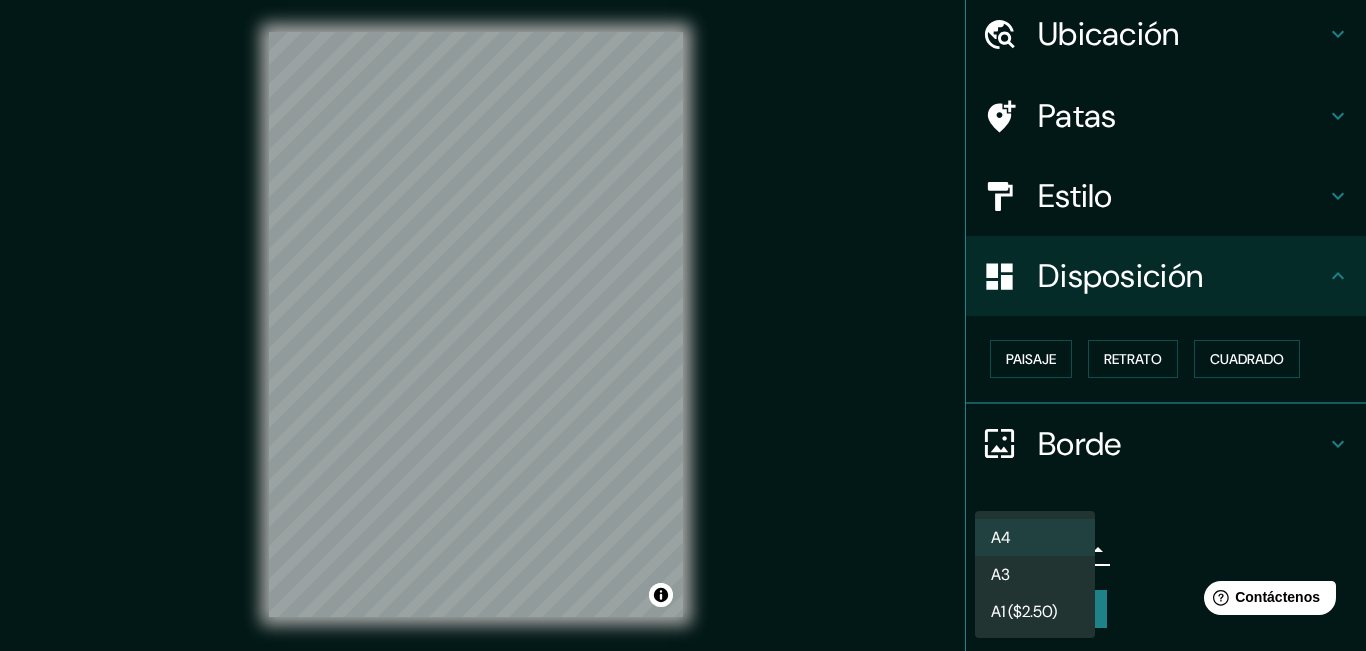 click on "A3" at bounding box center [1035, 574] 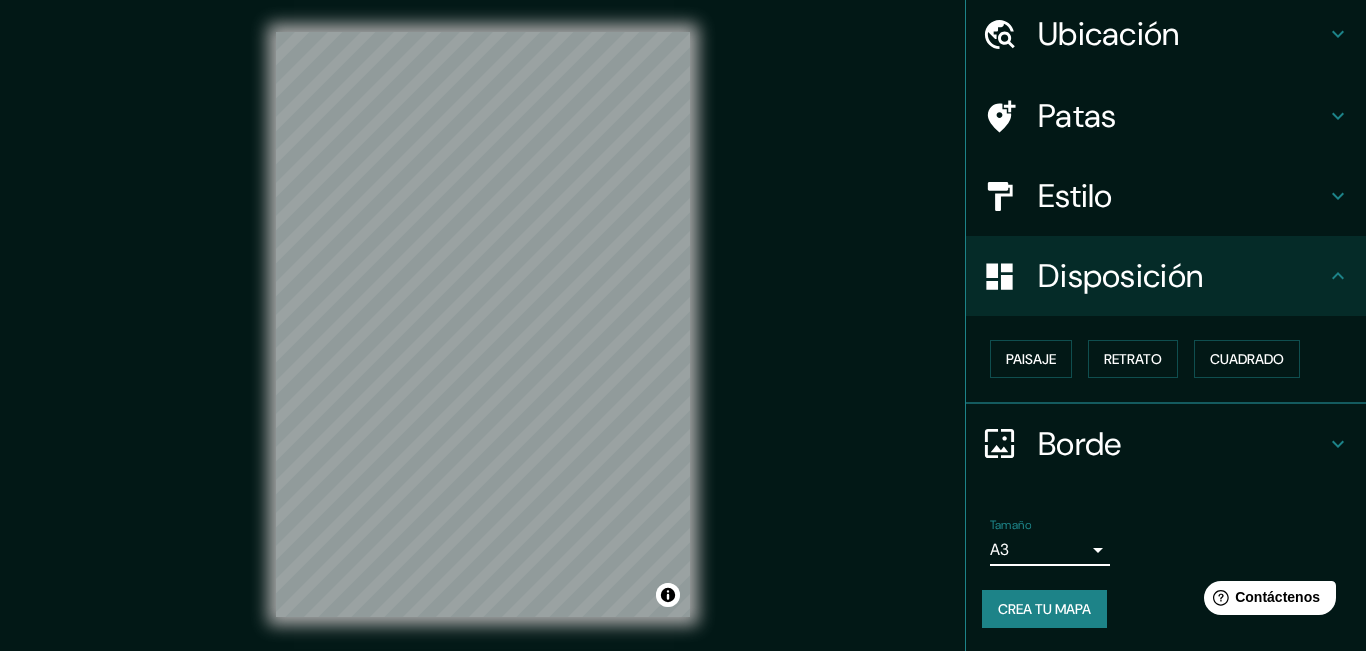 click on "Mappin Ubicación [STREET_ADDRESS] Patas Estilo Disposición Paisaje Retrato Cuadrado Borde Elige un borde.  Consejo  : puedes opacar las capas del marco para crear efectos geniales. Ninguno Simple Transparente Elegante Tamaño A3 a4 Crea tu mapa © Mapbox   © OpenStreetMap   Improve this map Si tiene algún problema, sugerencia o inquietud, envíe un correo electrónico a  [EMAIL_ADDRESS][DOMAIN_NAME]  .   . . Texto original Valora esta traducción Tu opinión servirá para ayudar a mejorar el Traductor de Google" at bounding box center [683, 325] 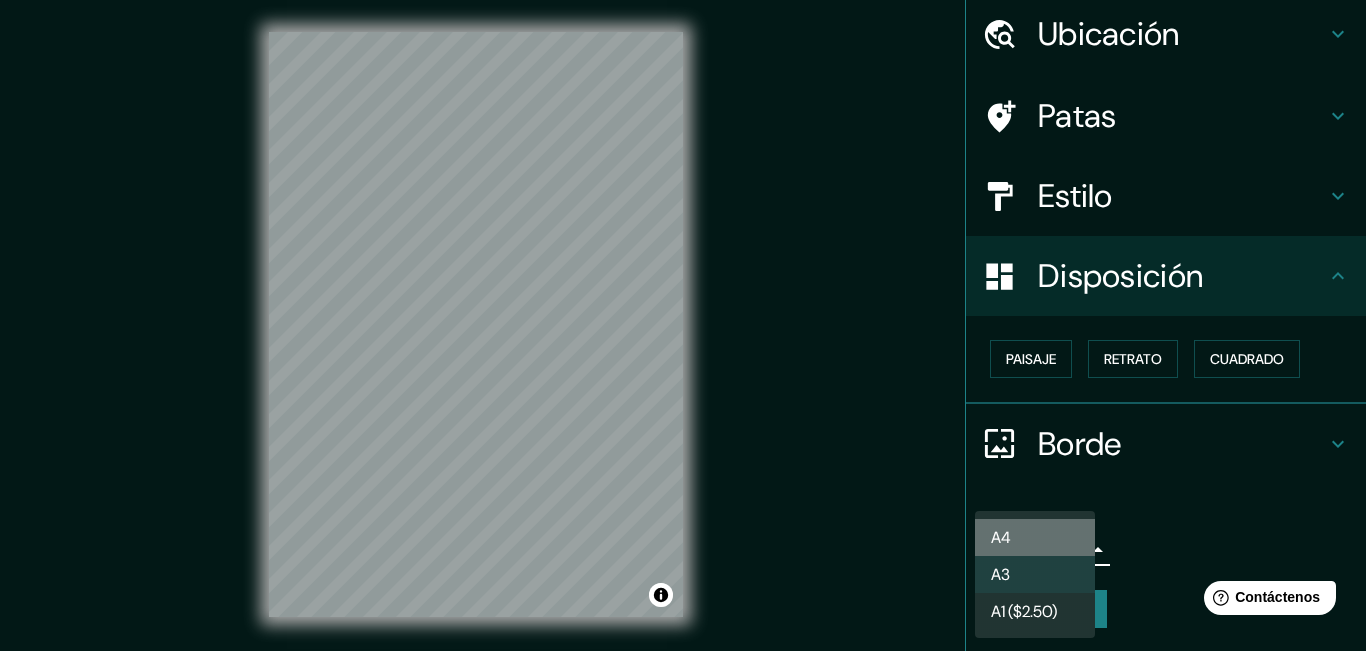 click on "A4" at bounding box center [1035, 537] 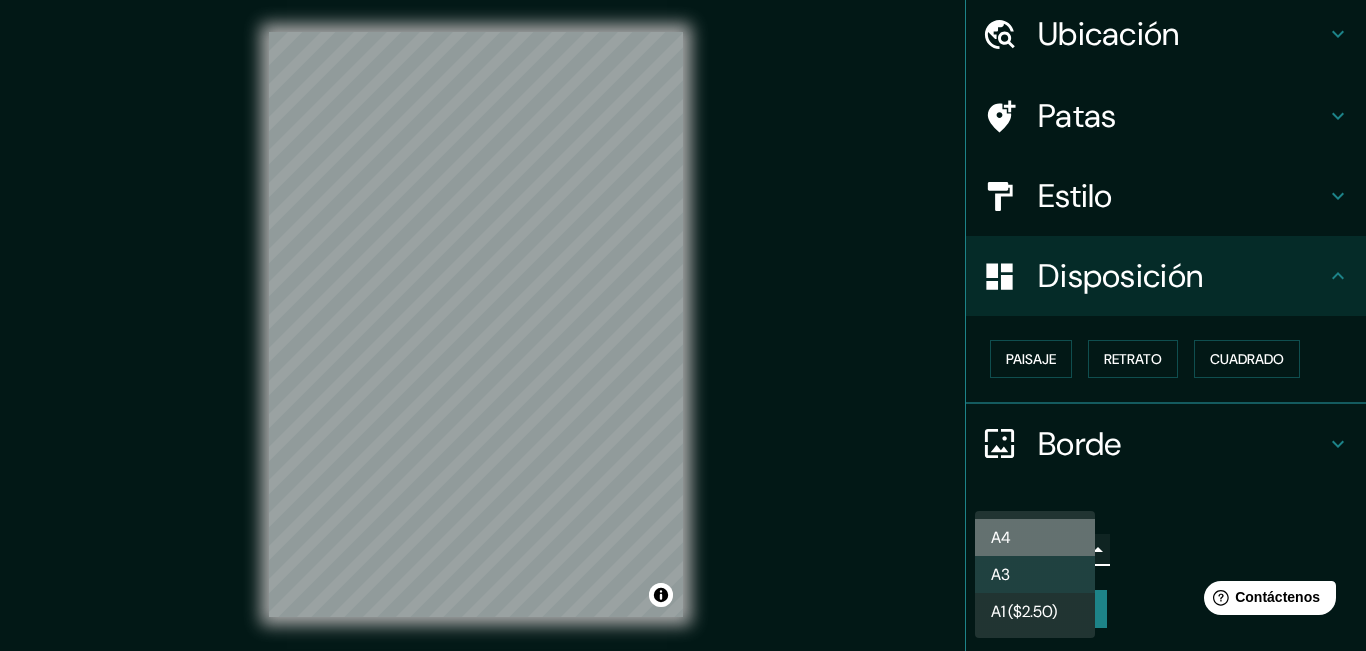 type on "single" 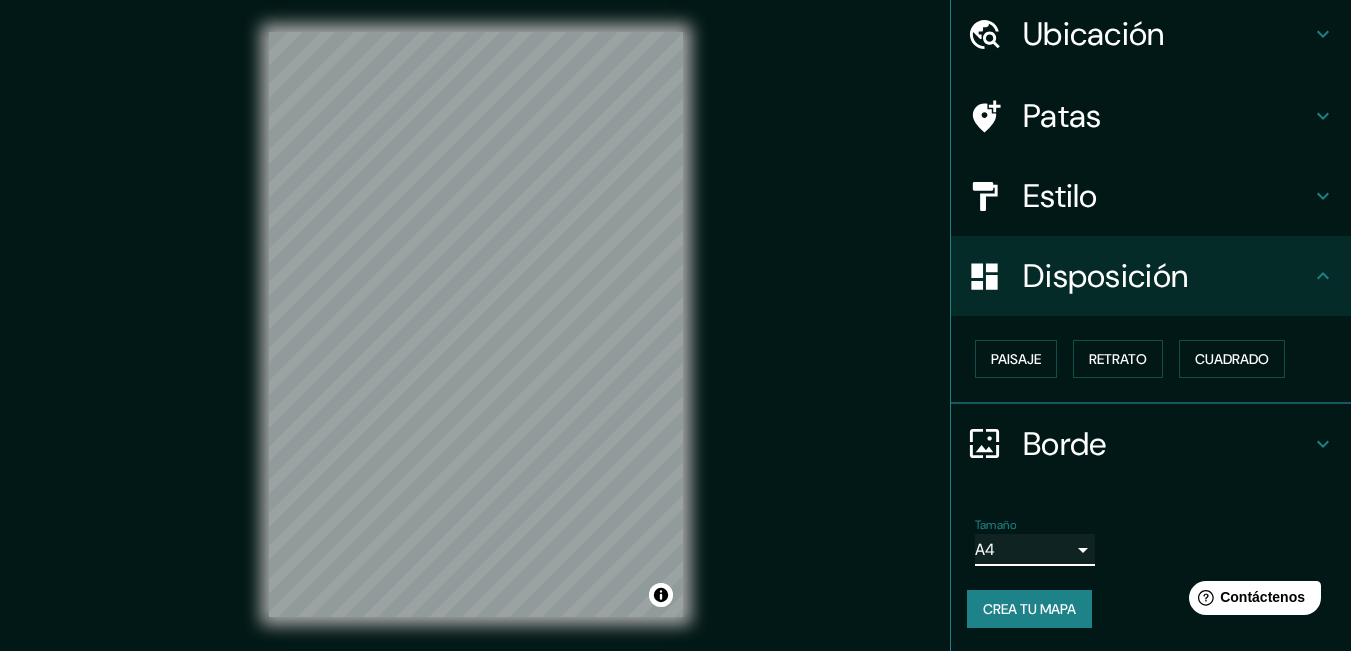 scroll, scrollTop: 31, scrollLeft: 0, axis: vertical 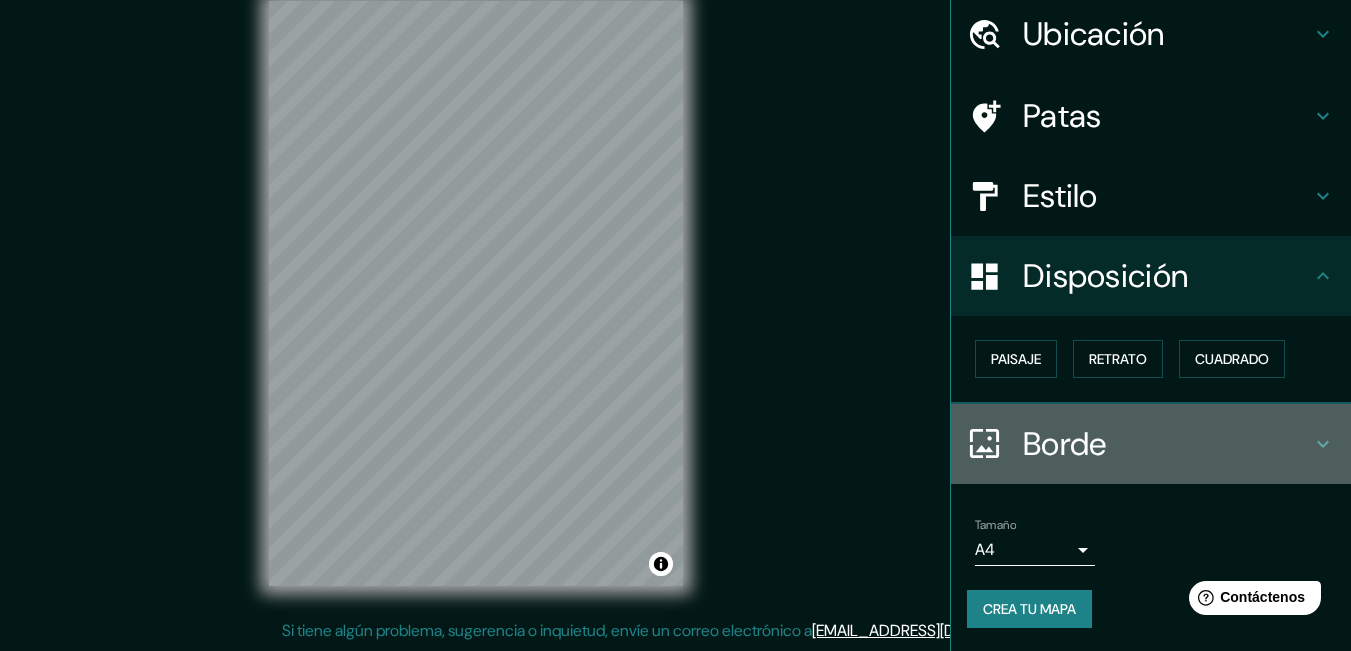 click on "Borde" at bounding box center [1167, 444] 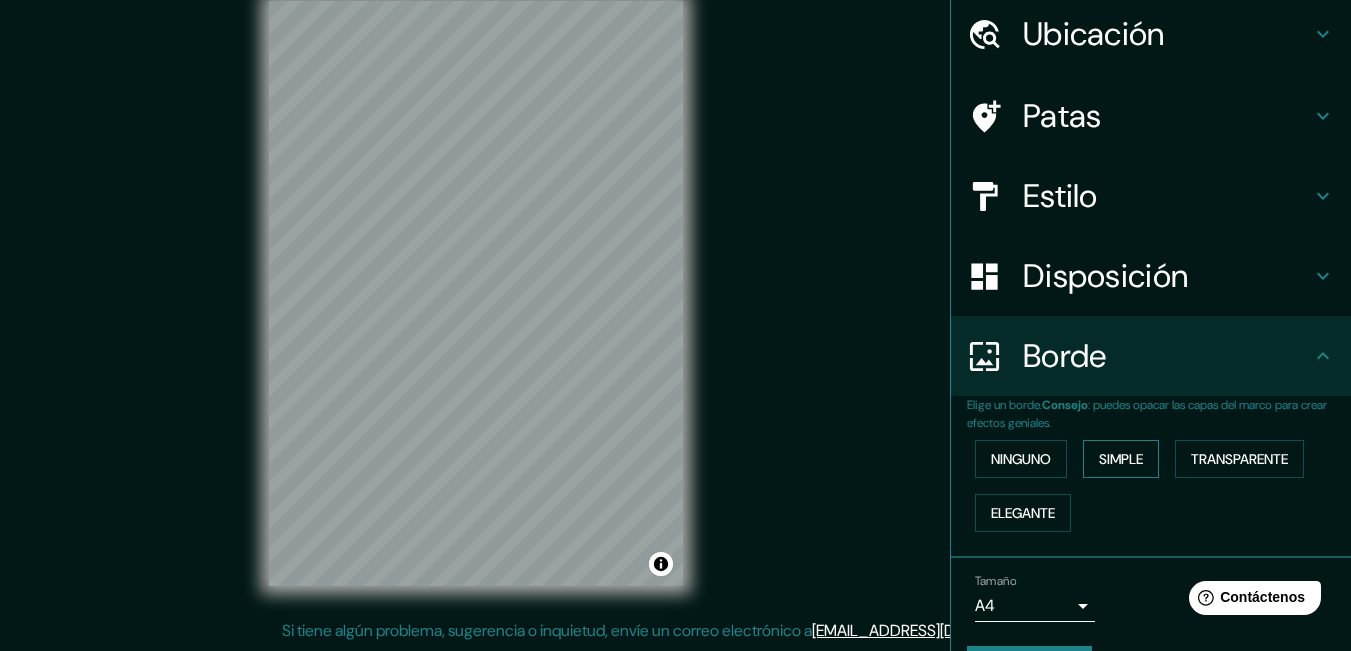 click on "Simple" at bounding box center [1121, 459] 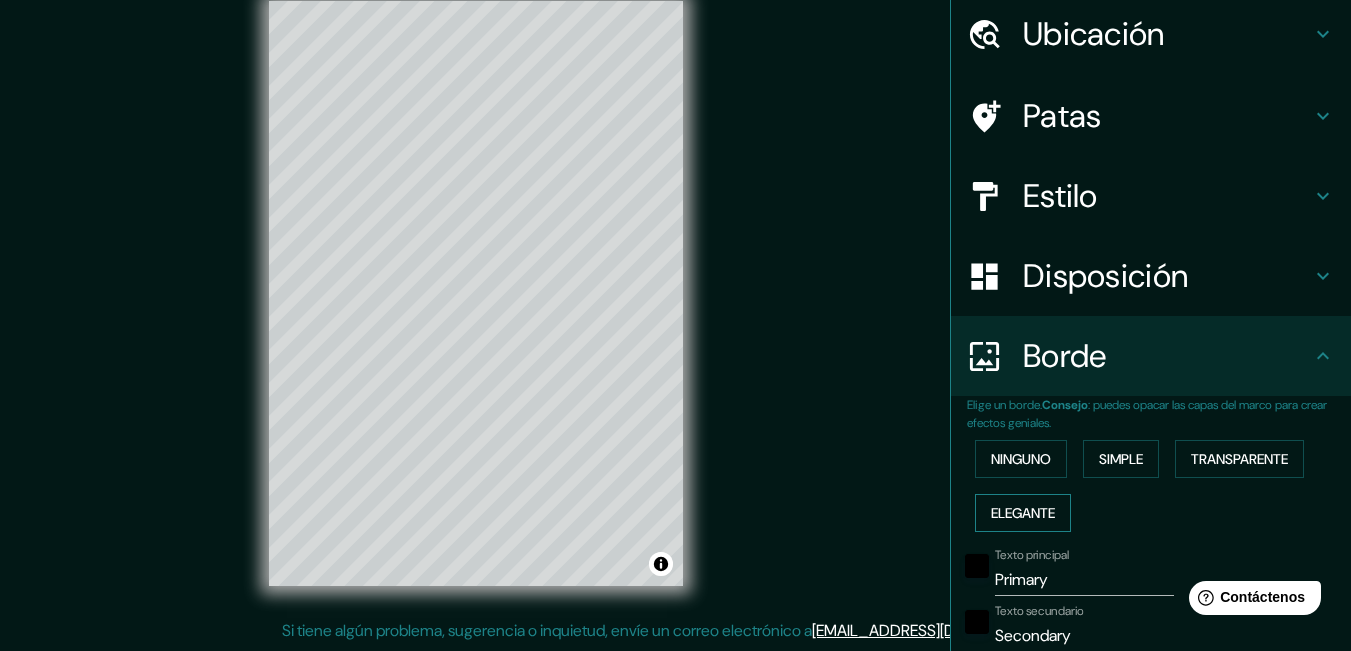 click on "Elegante" at bounding box center [1023, 513] 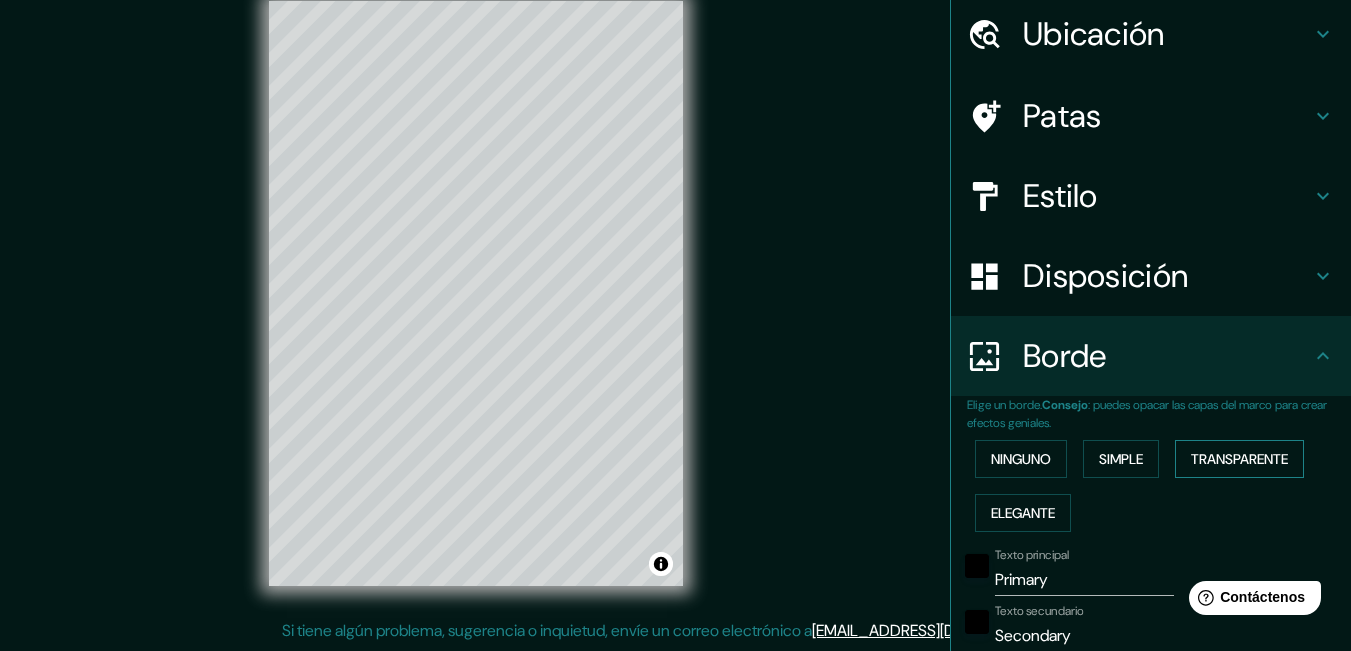 click on "Transparente" at bounding box center (1239, 459) 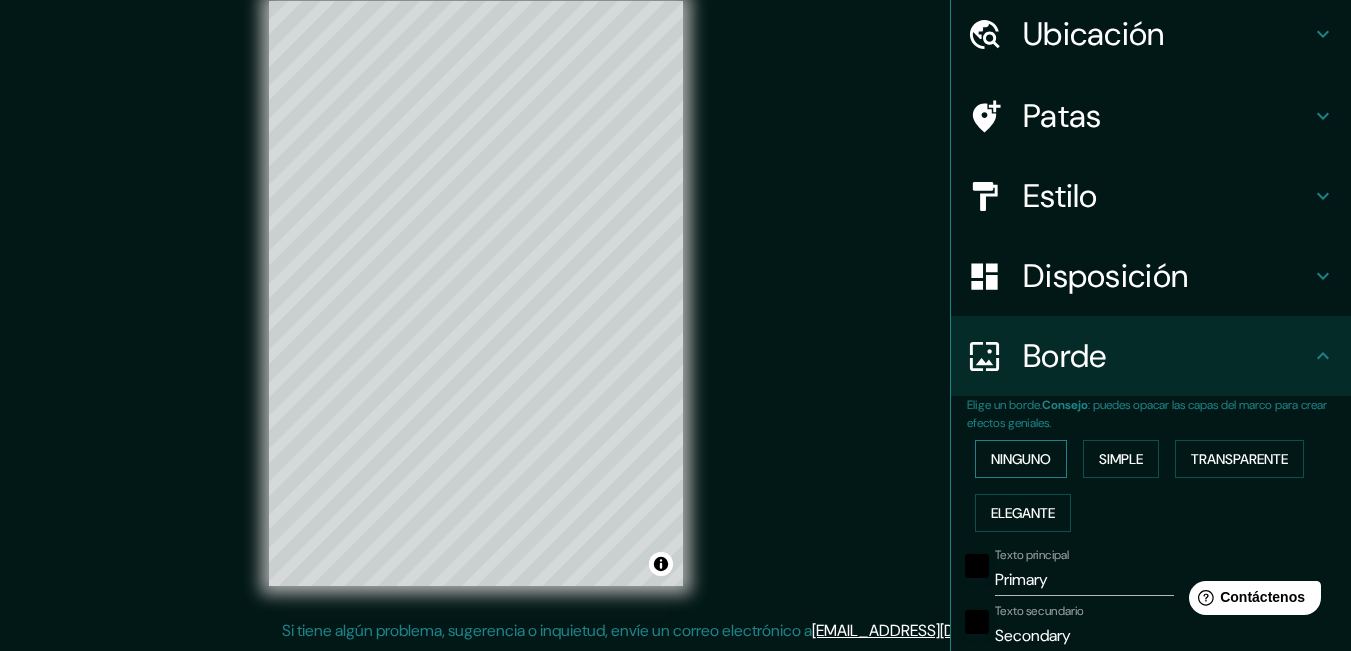 click on "Ninguno" at bounding box center [1021, 459] 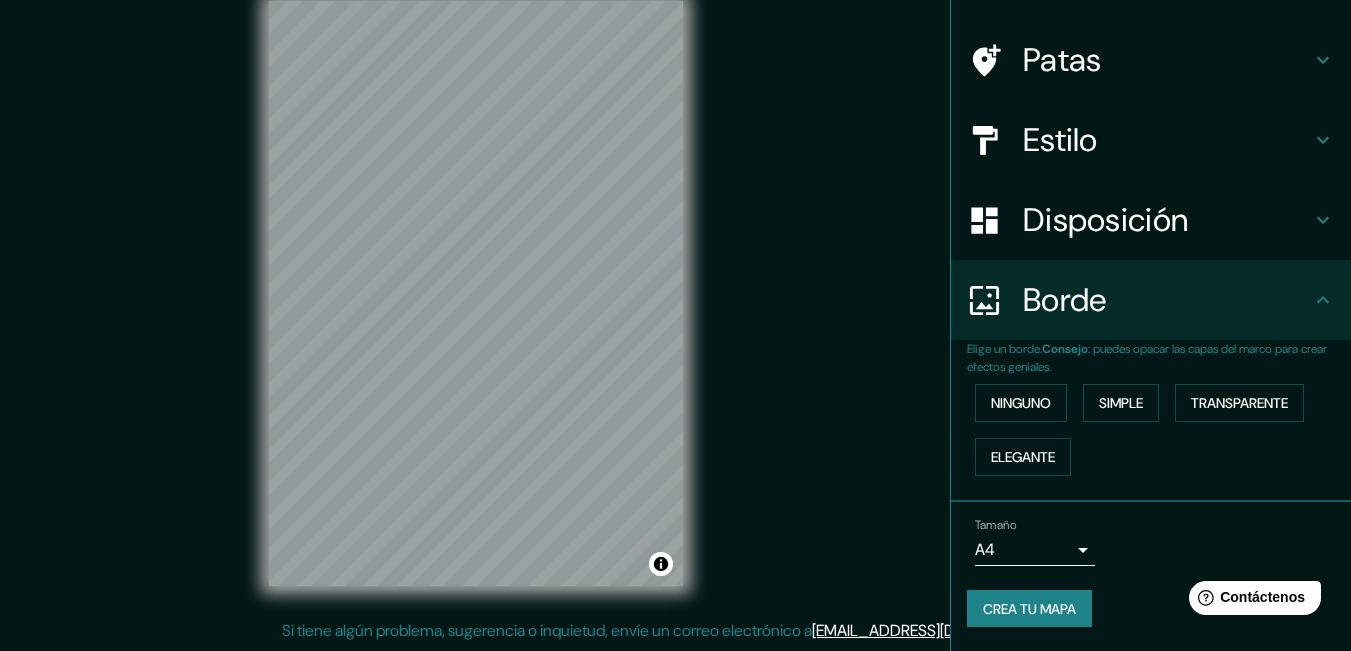 scroll, scrollTop: 0, scrollLeft: 0, axis: both 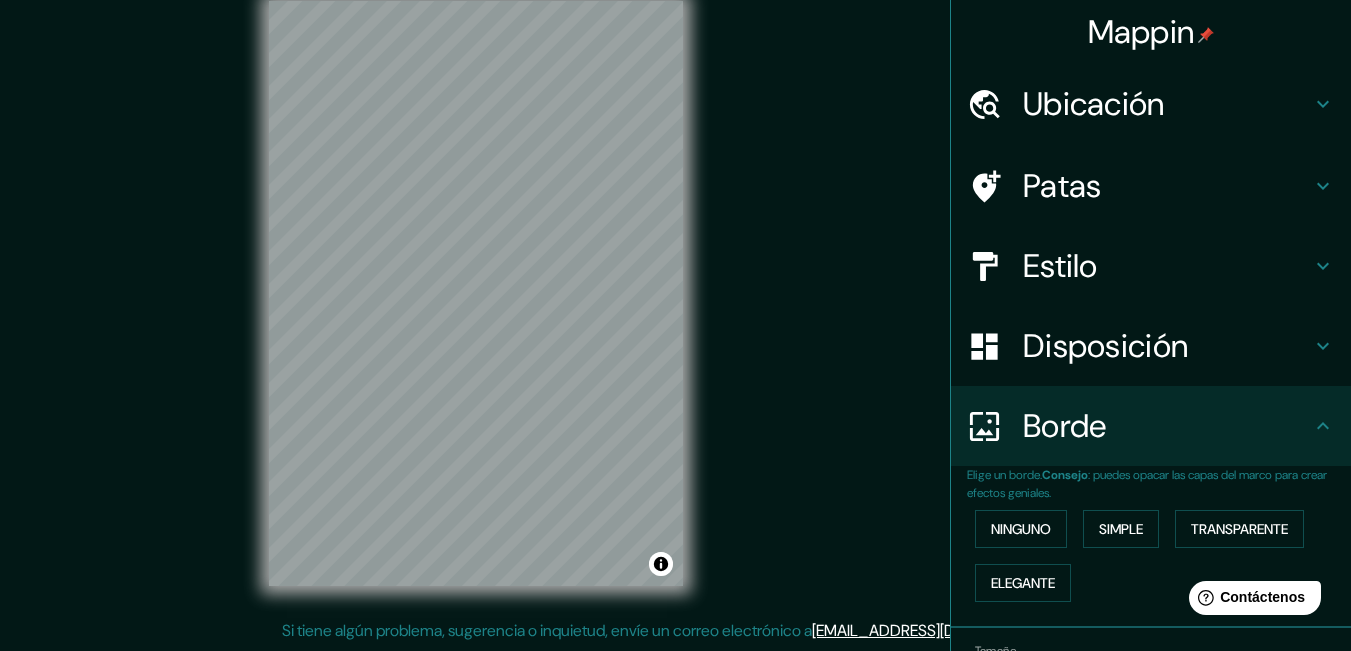 click 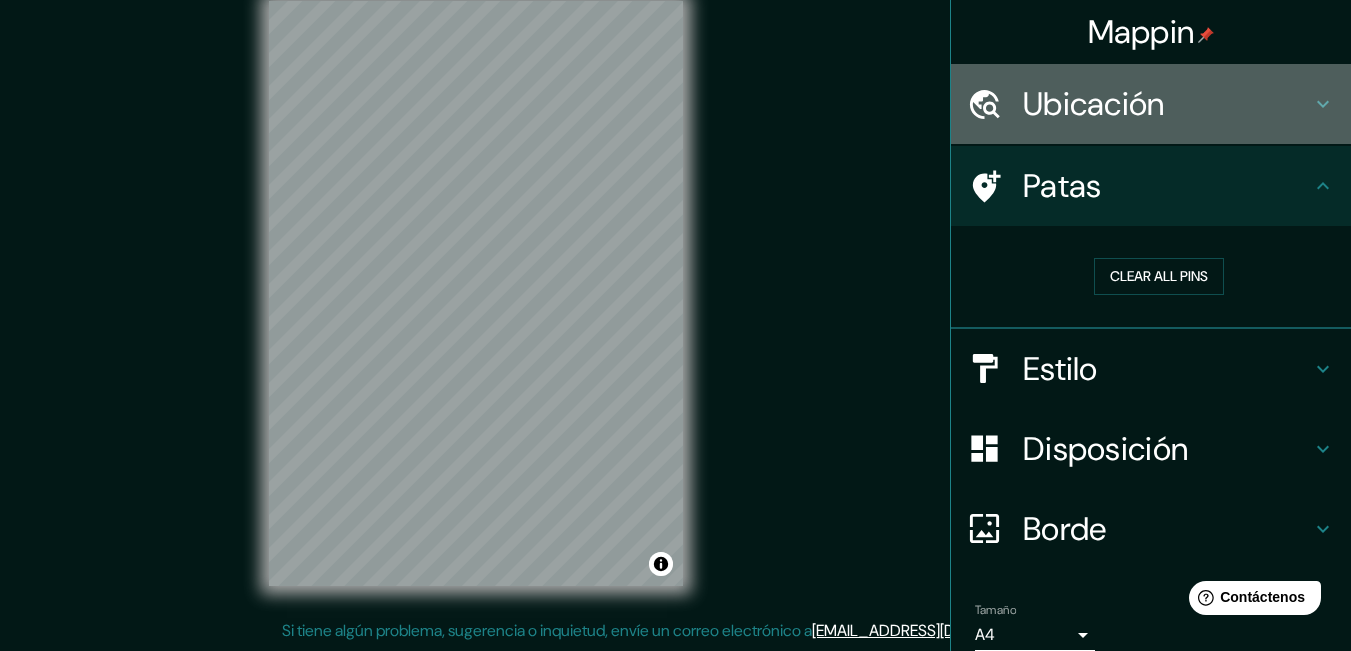 click on "Ubicación" at bounding box center [1167, 104] 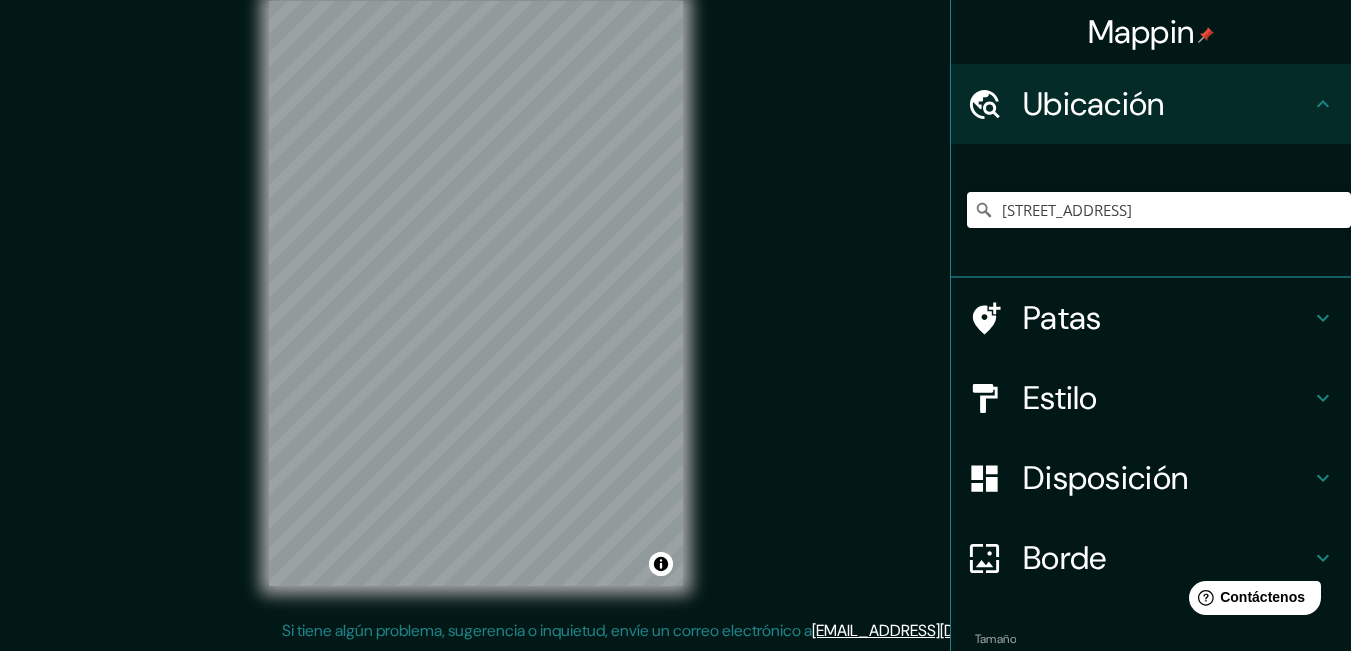 click on "Mappin Ubicación [STREET_ADDRESS] [GEOGRAPHIC_DATA] Estilo Disposición Borde Elige un borde.  Consejo  : puedes opacar las capas del marco para crear efectos geniales. Ninguno Simple Transparente Elegante Tamaño A4 single Crea tu mapa © Mapbox   © OpenStreetMap   Improve this map Si tiene algún problema, sugerencia o inquietud, envíe un correo electrónico a  [EMAIL_ADDRESS][DOMAIN_NAME]  .   . ." at bounding box center [675, 310] 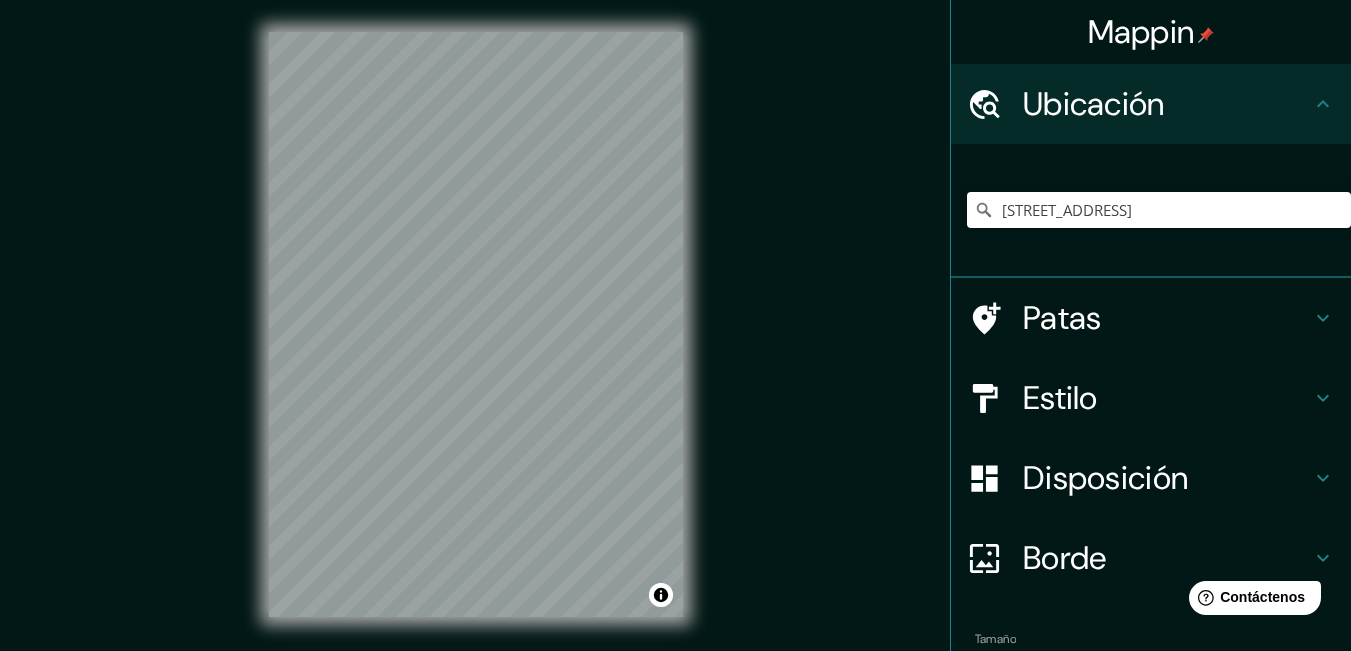 click on "Mappin Ubicación [STREET_ADDRESS] [GEOGRAPHIC_DATA] Estilo Disposición Borde Elige un borde.  Consejo  : puedes opacar las capas del marco para crear efectos geniales. Ninguno Simple Transparente Elegante Tamaño A4 single Crea tu mapa © Mapbox   © OpenStreetMap   Improve this map Si tiene algún problema, sugerencia o inquietud, envíe un correo electrónico a  [EMAIL_ADDRESS][DOMAIN_NAME]  .   . . Texto original Valora esta traducción Tu opinión servirá para ayudar a mejorar el Traductor de Google" at bounding box center (675, 325) 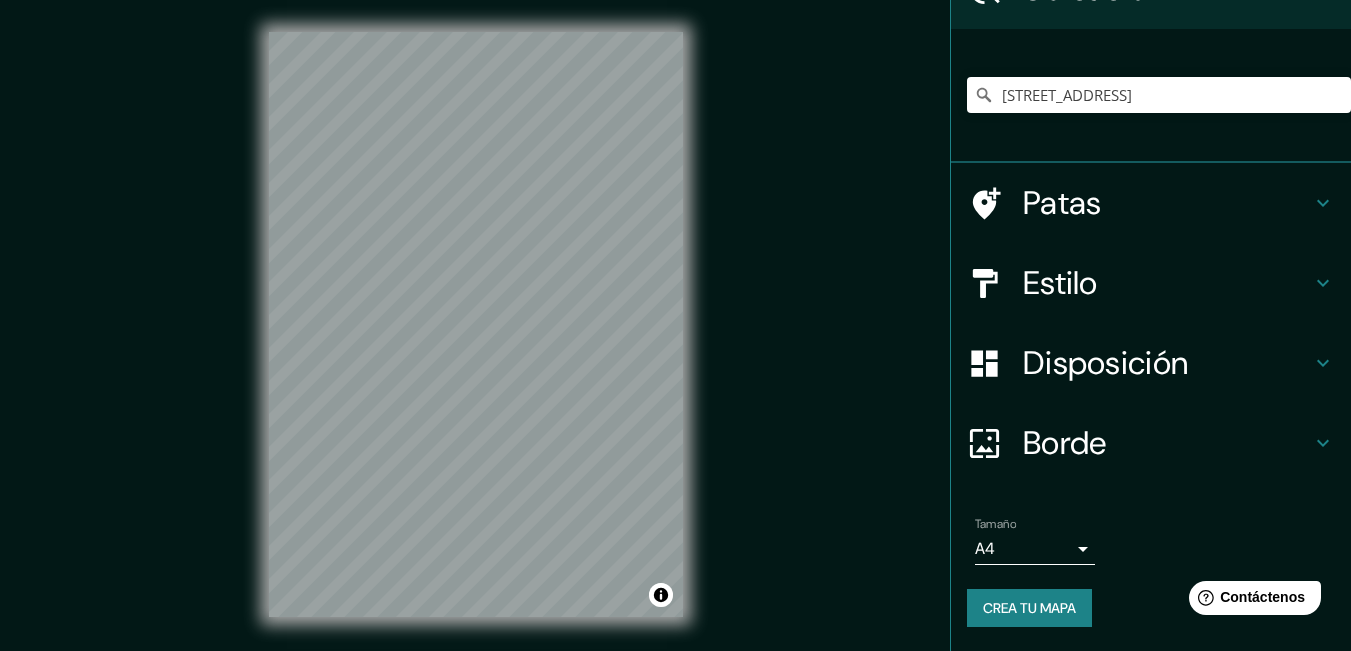 click on "Crea tu mapa" at bounding box center [1029, 608] 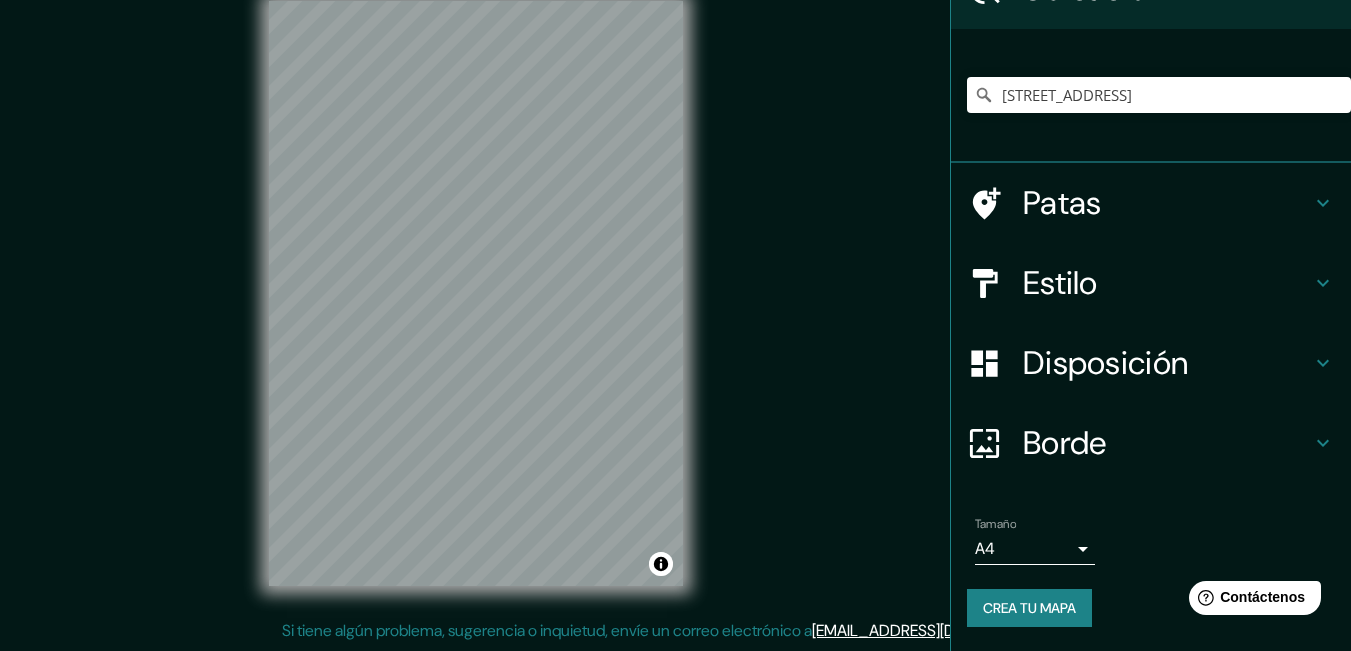 scroll, scrollTop: 0, scrollLeft: 0, axis: both 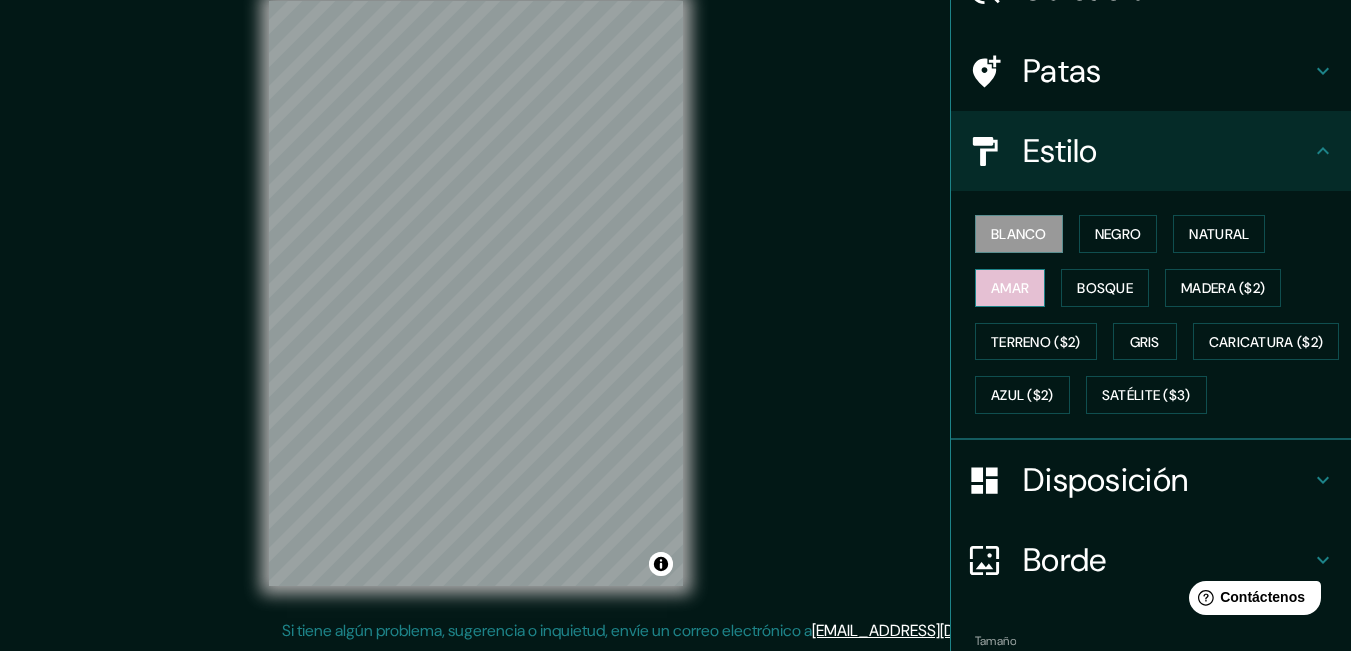 click on "Amar" at bounding box center [1010, 288] 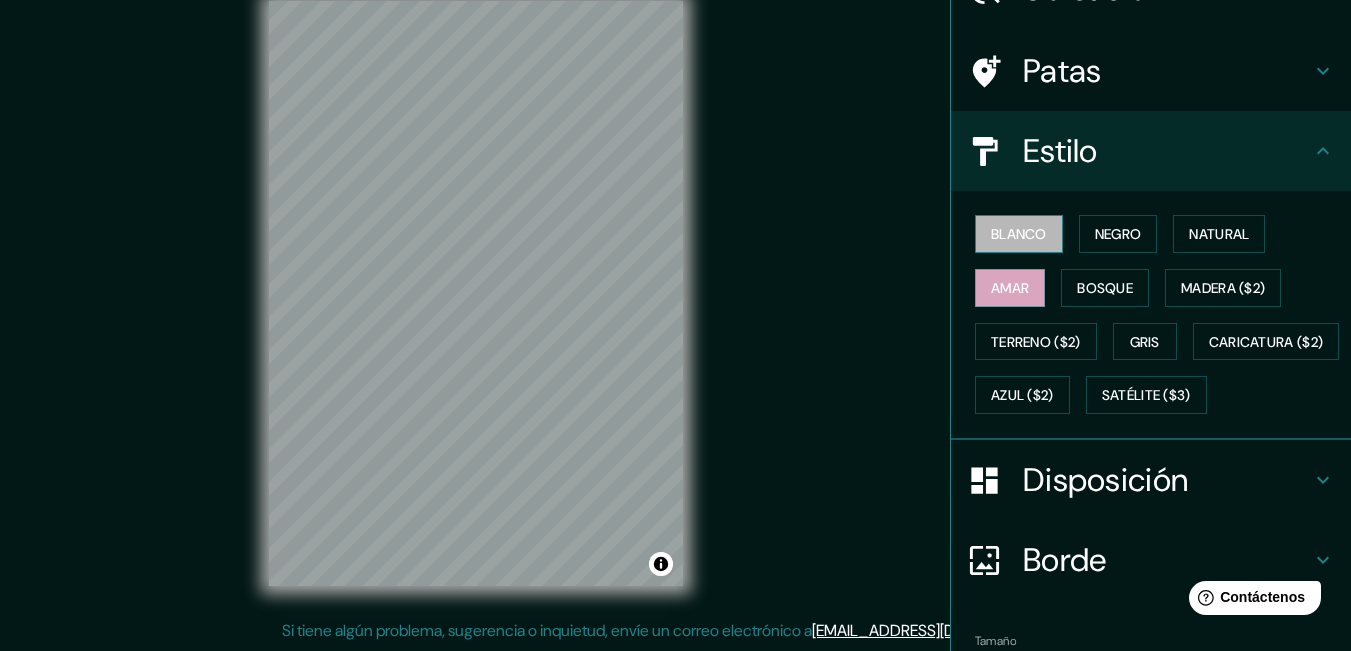 click on "Blanco" at bounding box center (1019, 234) 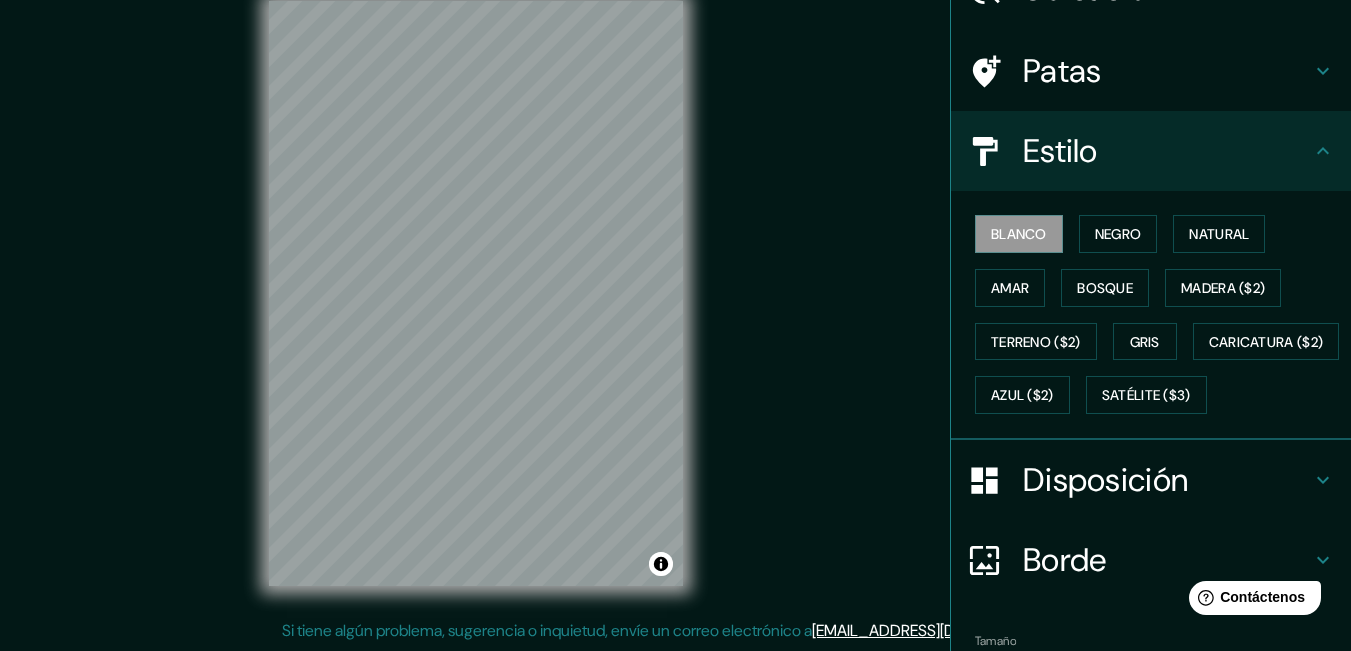 scroll, scrollTop: 285, scrollLeft: 0, axis: vertical 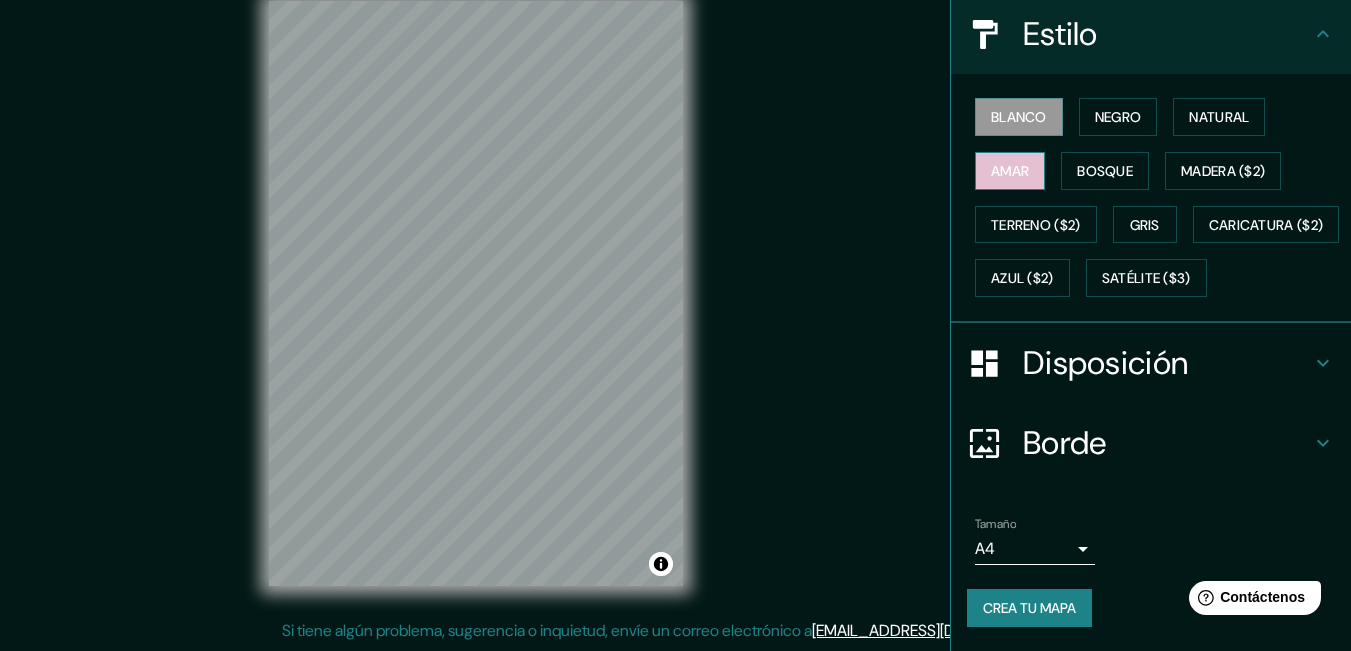 click on "Amar" at bounding box center [1010, 171] 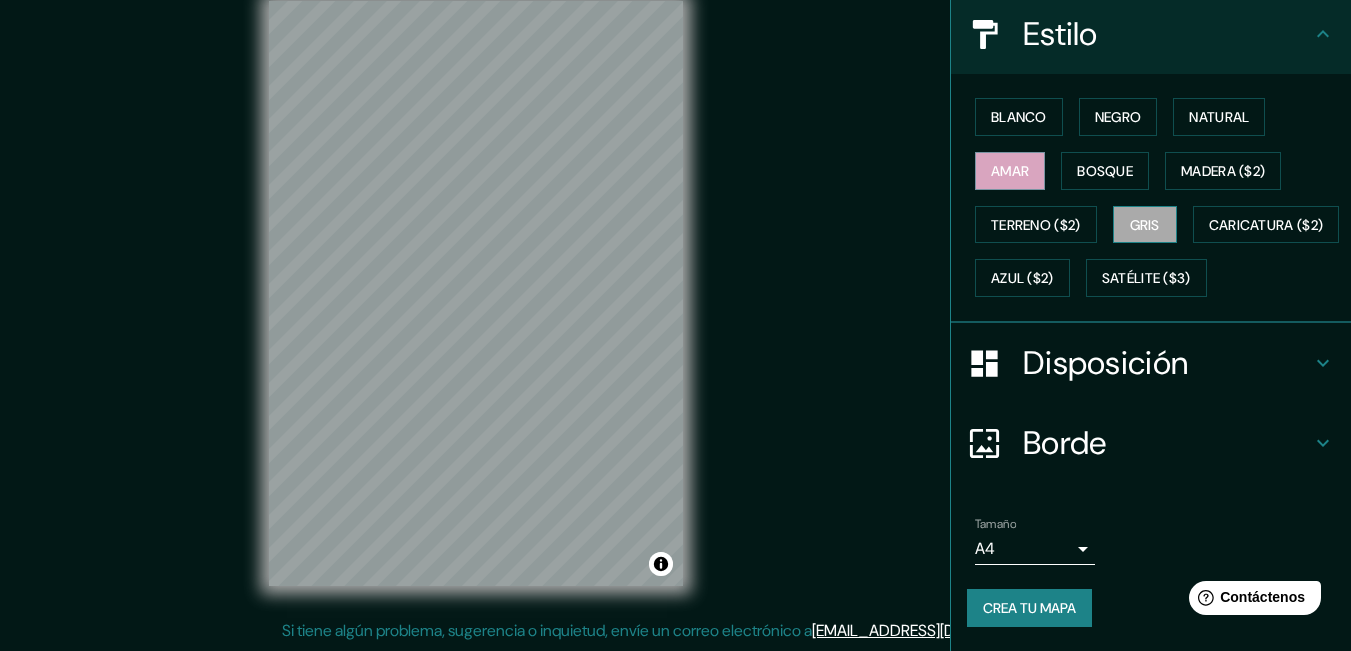 scroll, scrollTop: 284, scrollLeft: 0, axis: vertical 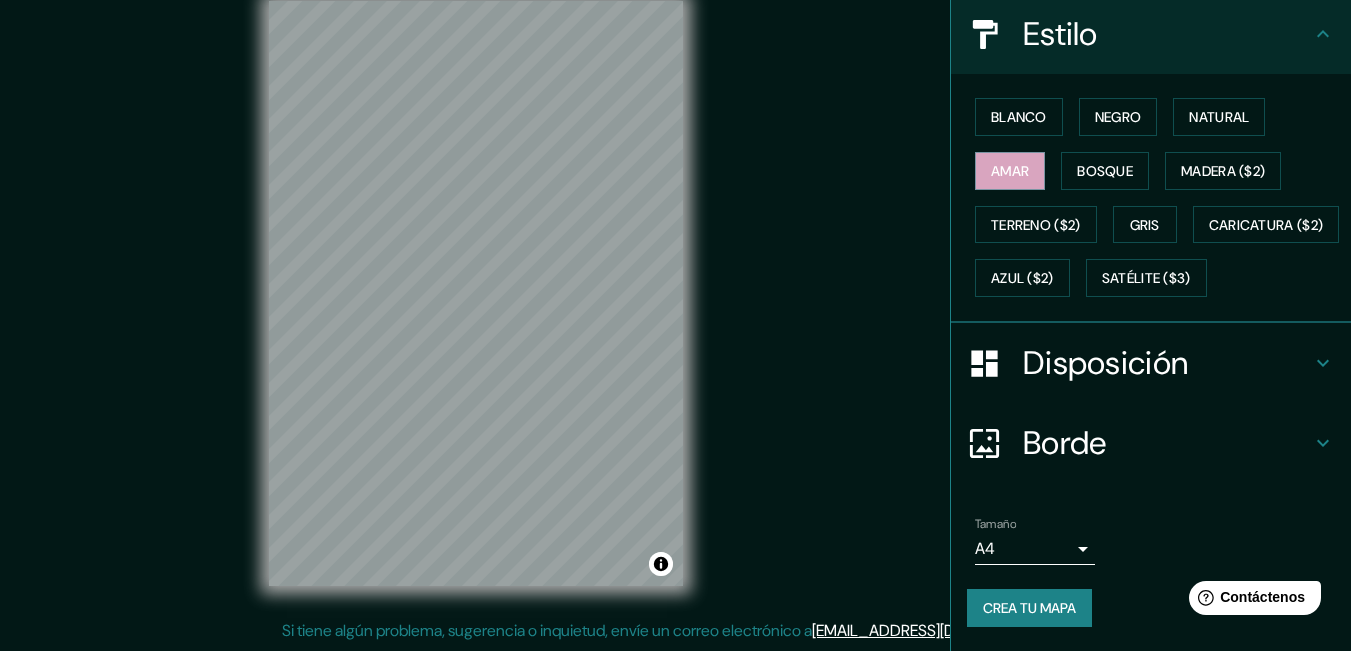 click on "Disposición" at bounding box center (1167, 363) 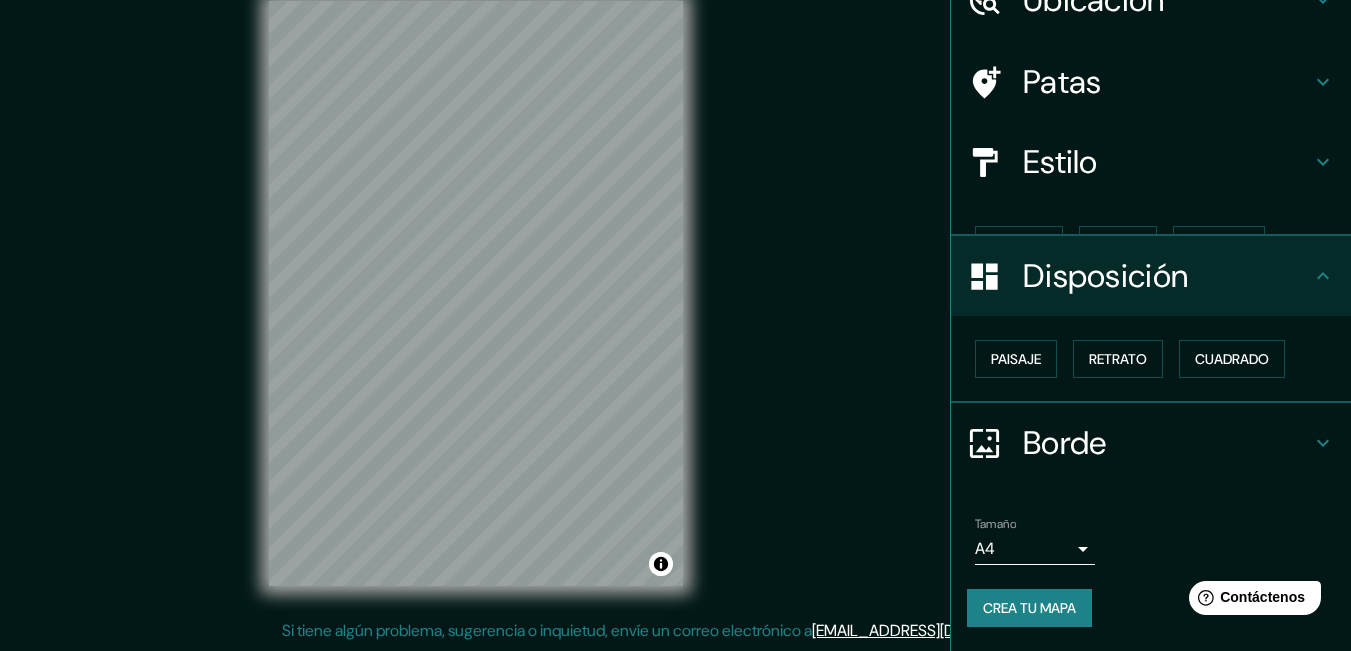 scroll, scrollTop: 70, scrollLeft: 0, axis: vertical 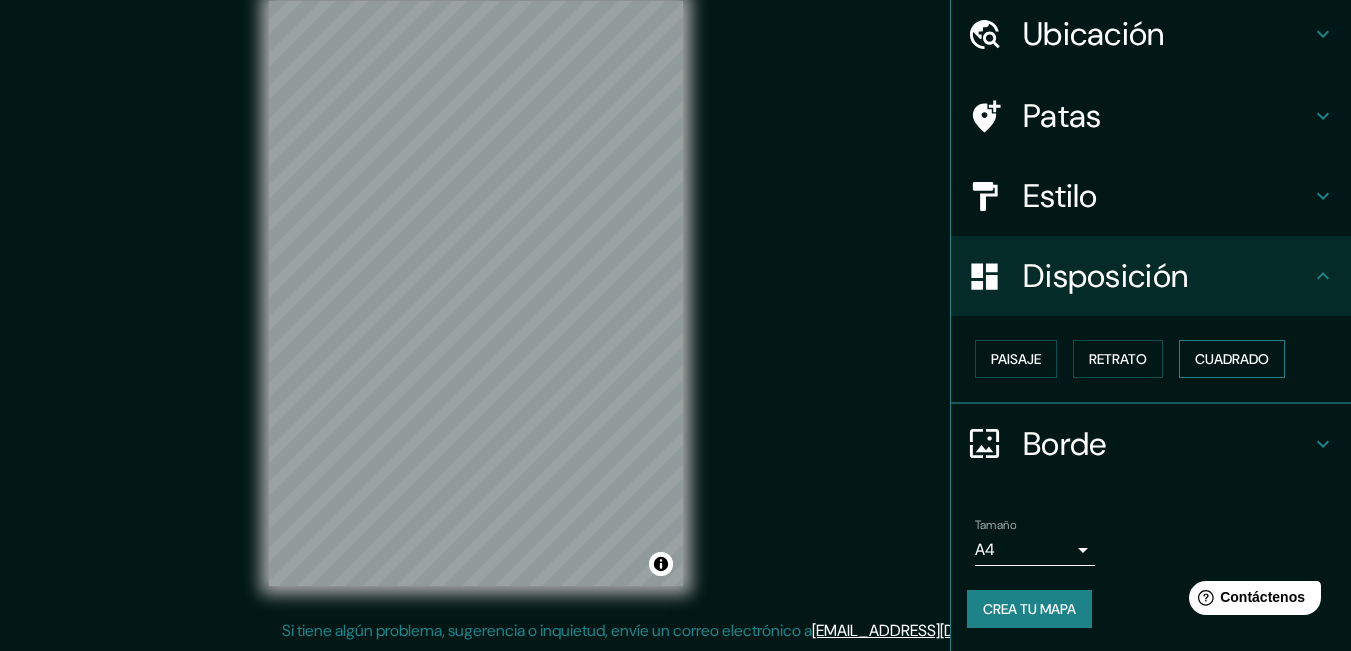 click on "Cuadrado" at bounding box center [1232, 359] 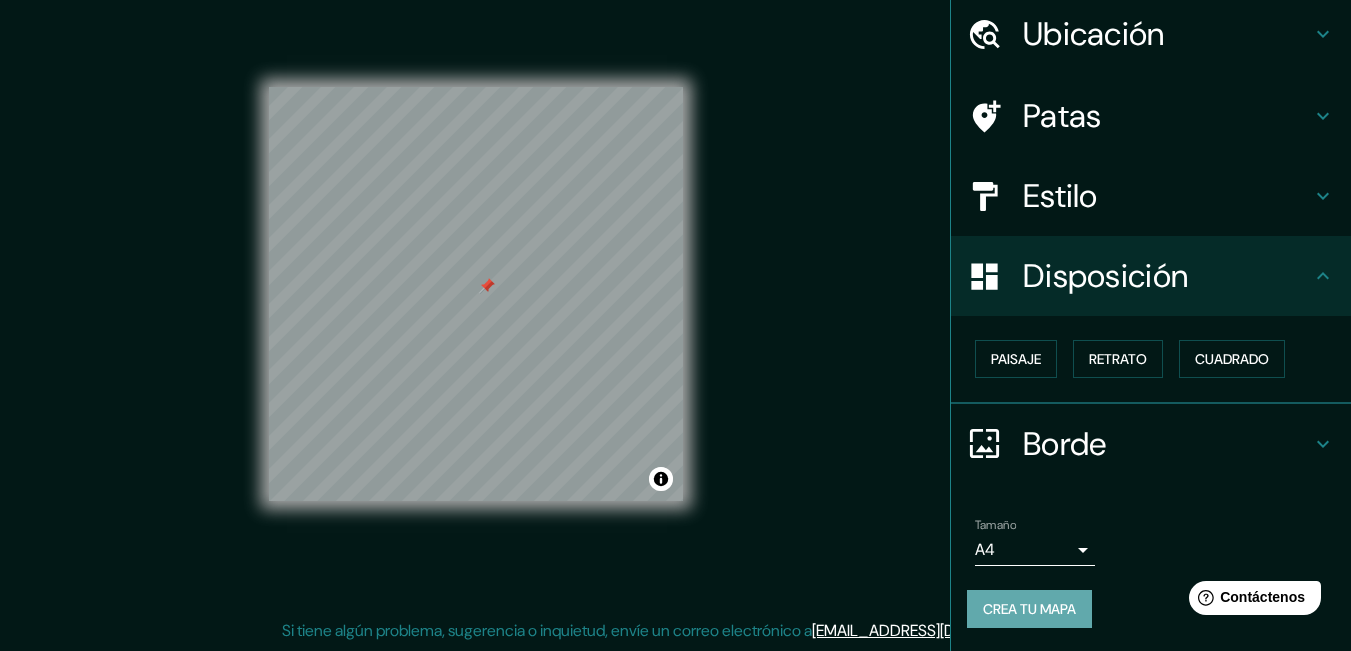 click on "Crea tu mapa" at bounding box center (1029, 609) 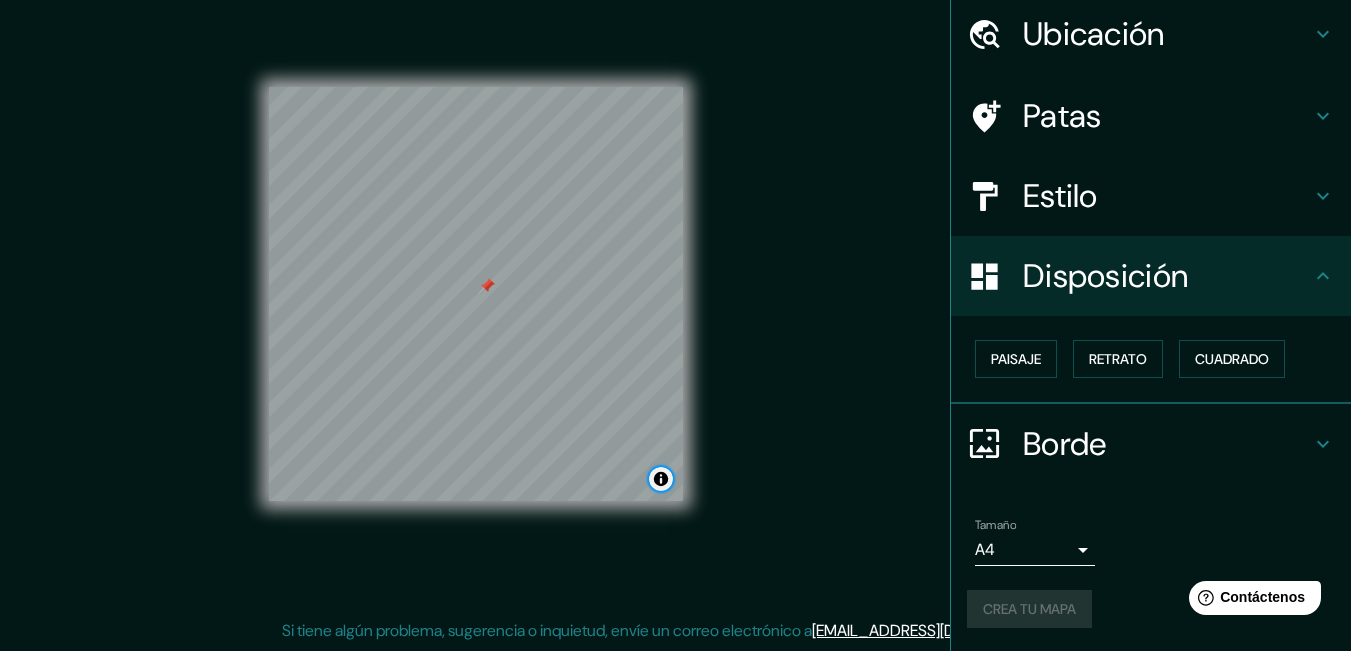 click at bounding box center (661, 479) 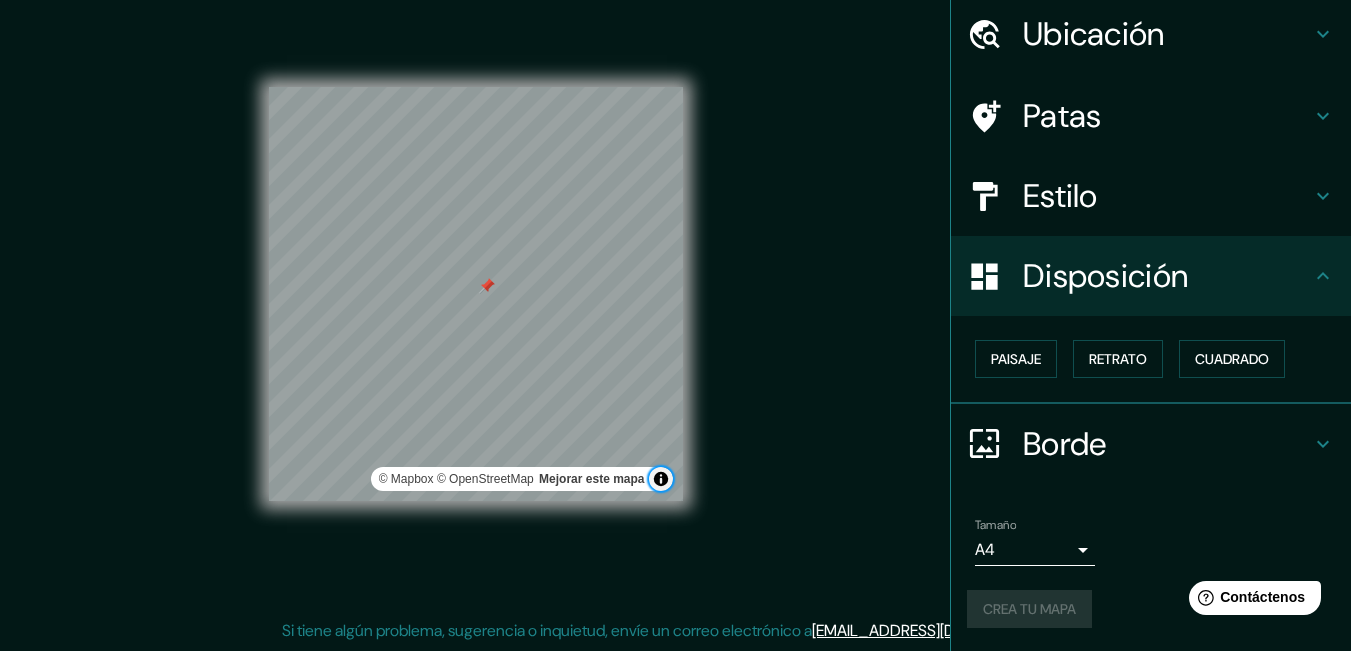 click at bounding box center [661, 479] 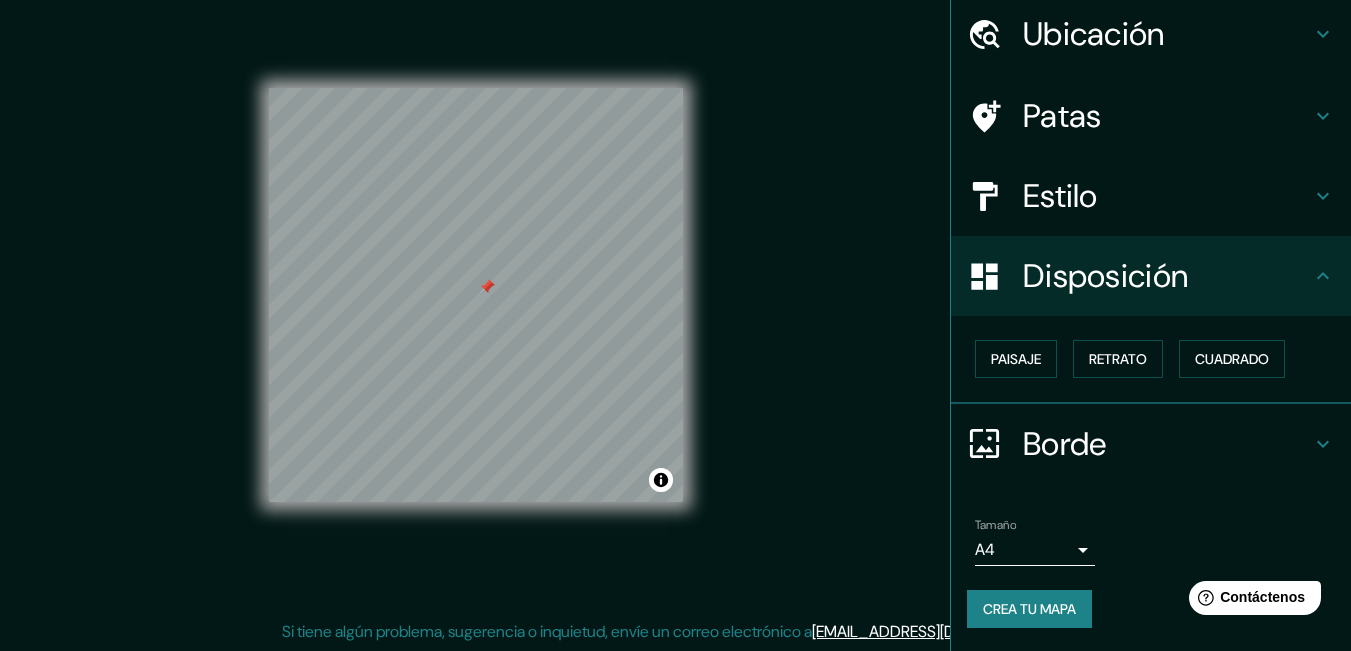 scroll, scrollTop: 31, scrollLeft: 0, axis: vertical 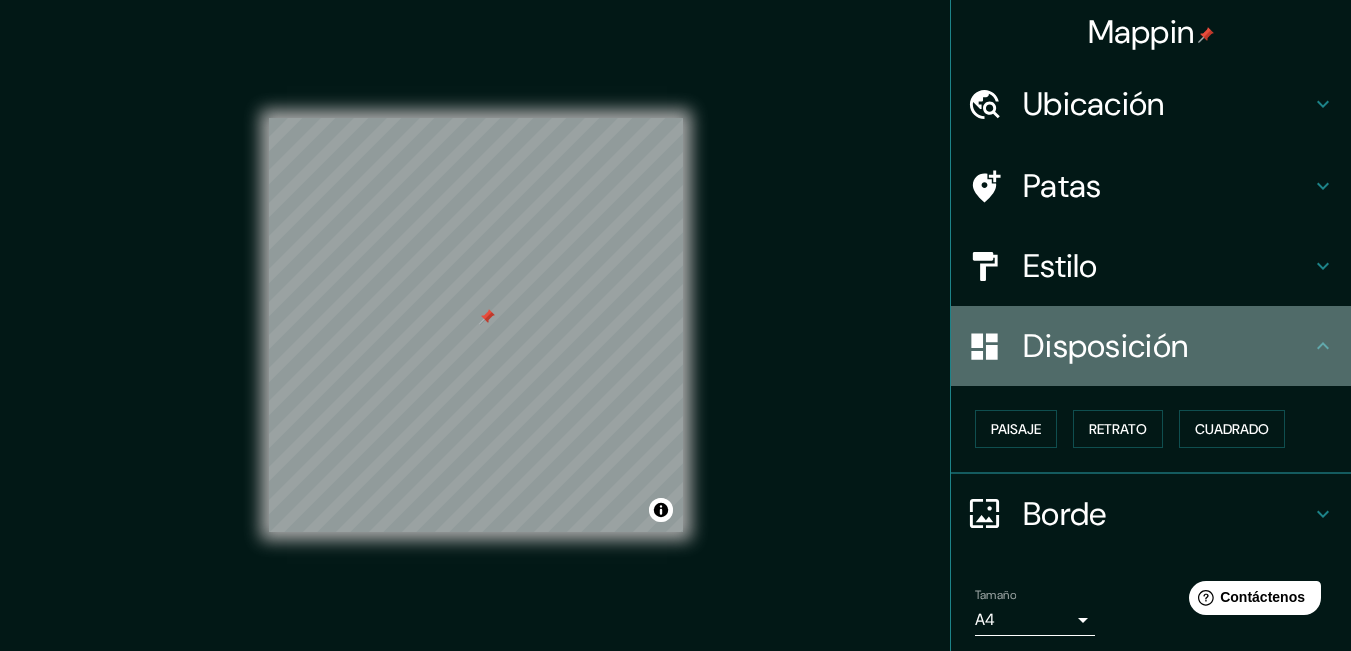 click on "Disposición" at bounding box center (1151, 346) 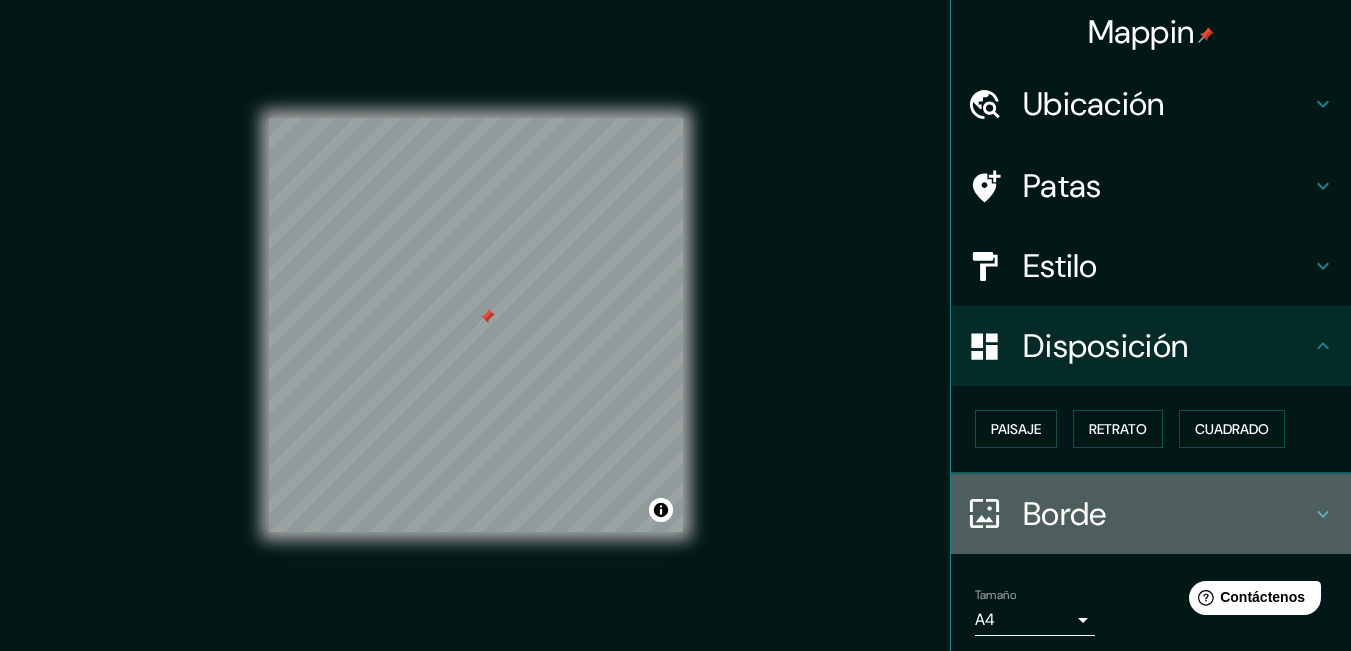 click on "Borde" at bounding box center [1151, 514] 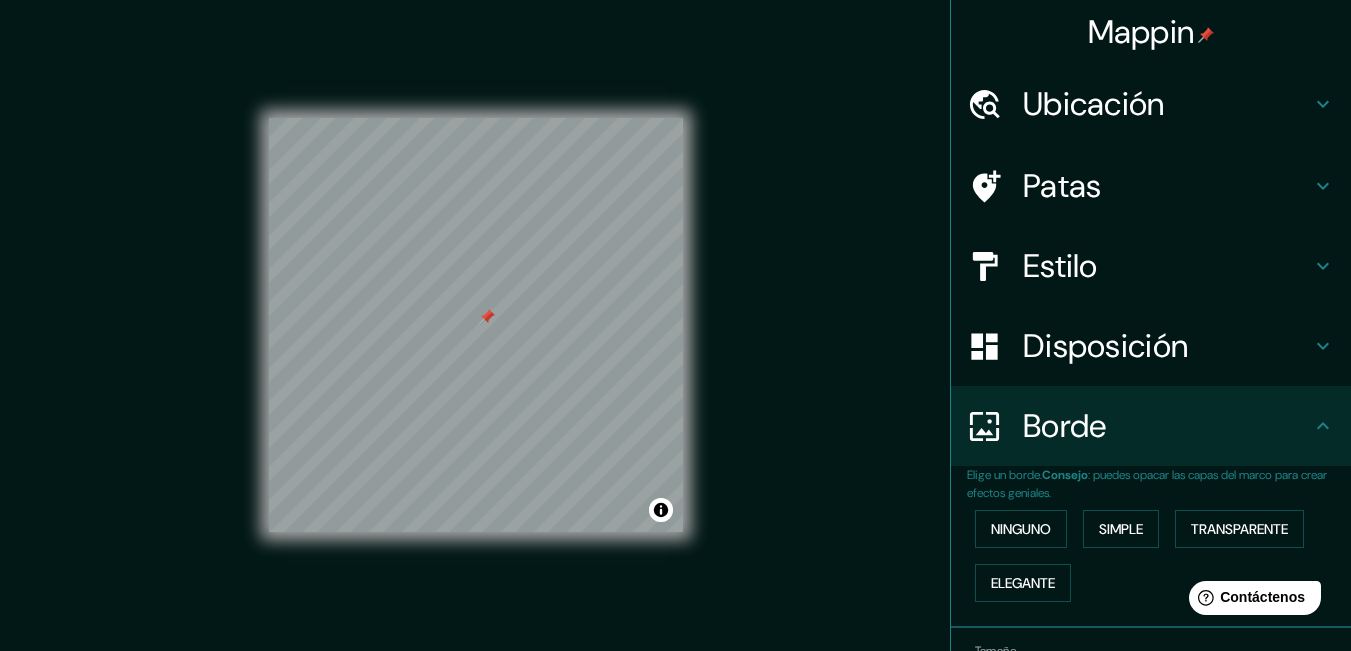 click 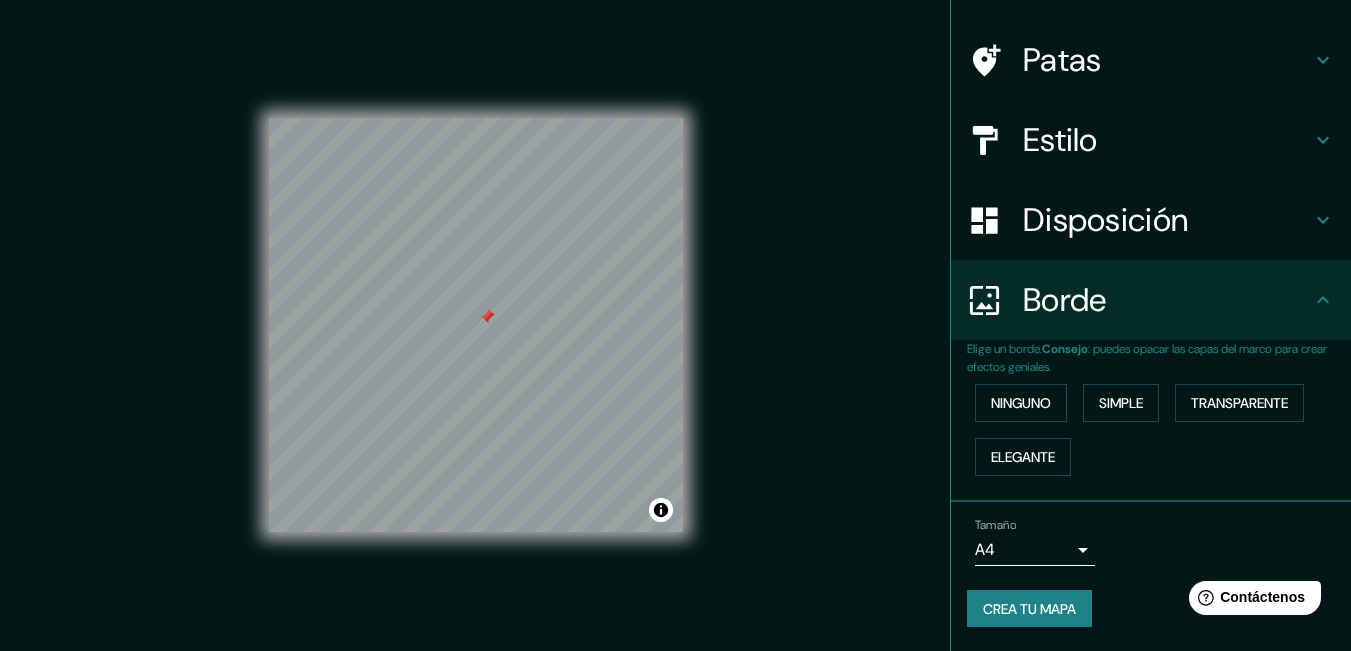 scroll, scrollTop: 124, scrollLeft: 0, axis: vertical 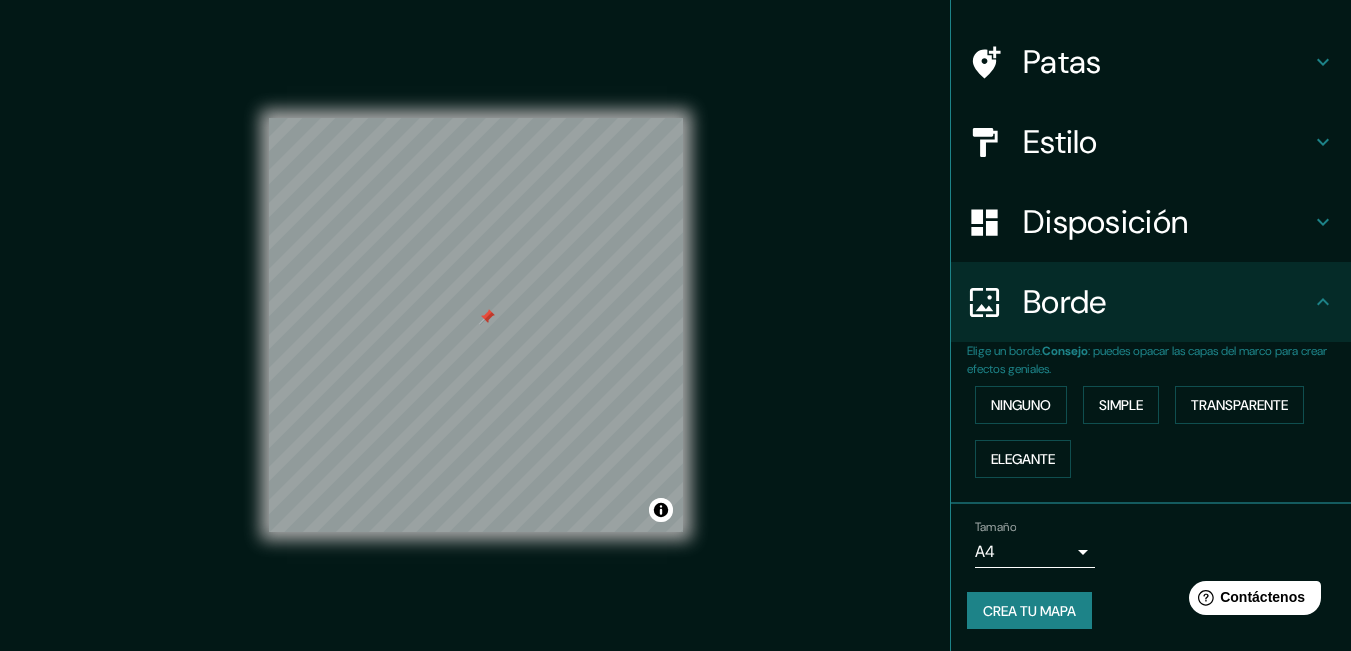 drag, startPoint x: 980, startPoint y: 617, endPoint x: 914, endPoint y: 544, distance: 98.4124 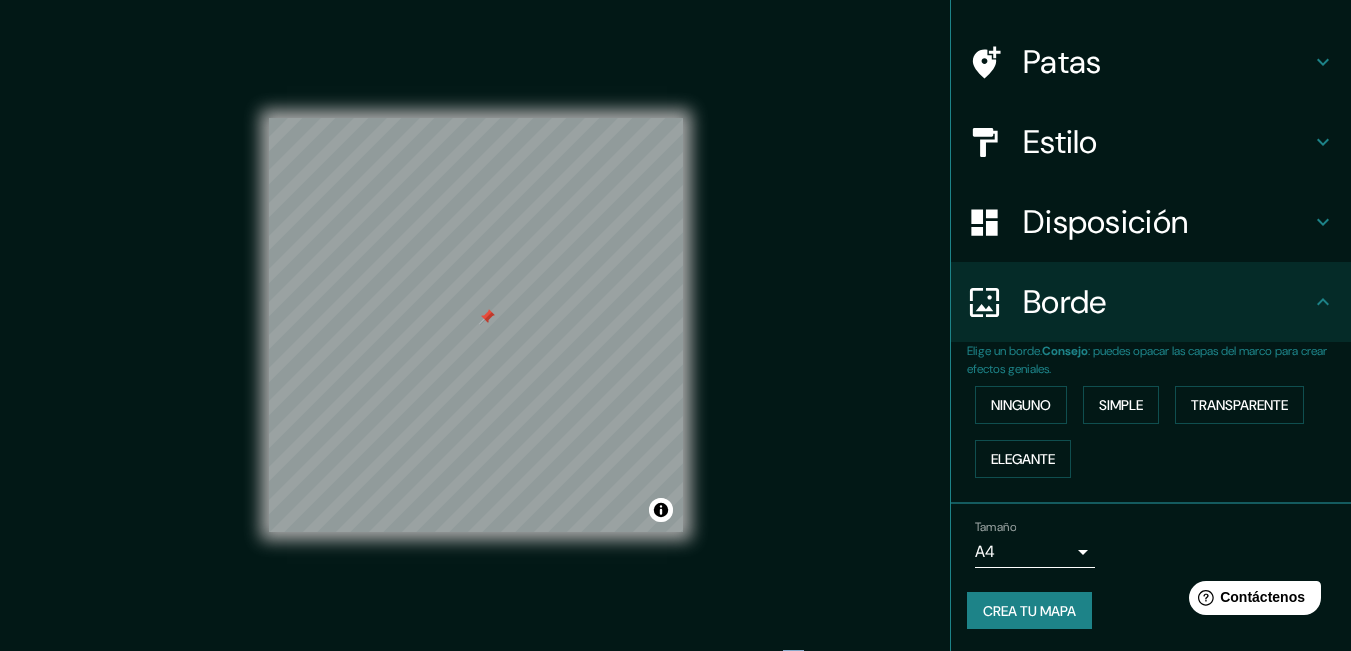 drag, startPoint x: 853, startPoint y: 516, endPoint x: 828, endPoint y: 462, distance: 59.5063 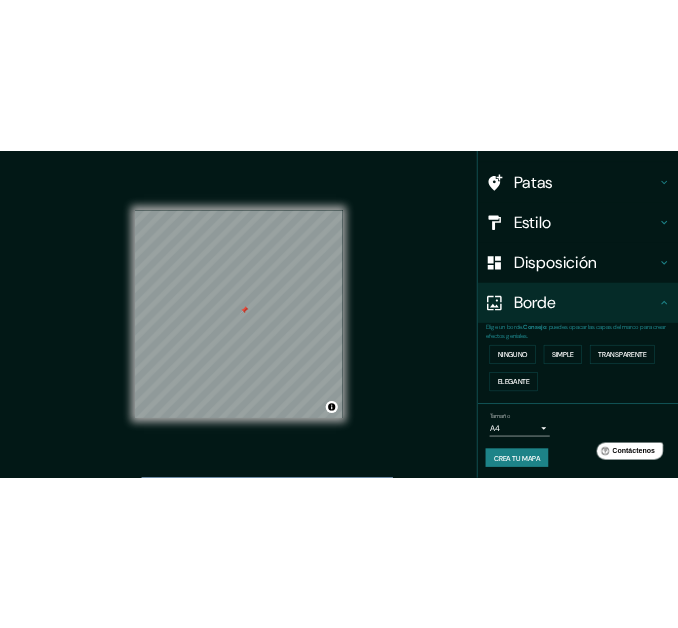 scroll, scrollTop: 0, scrollLeft: 0, axis: both 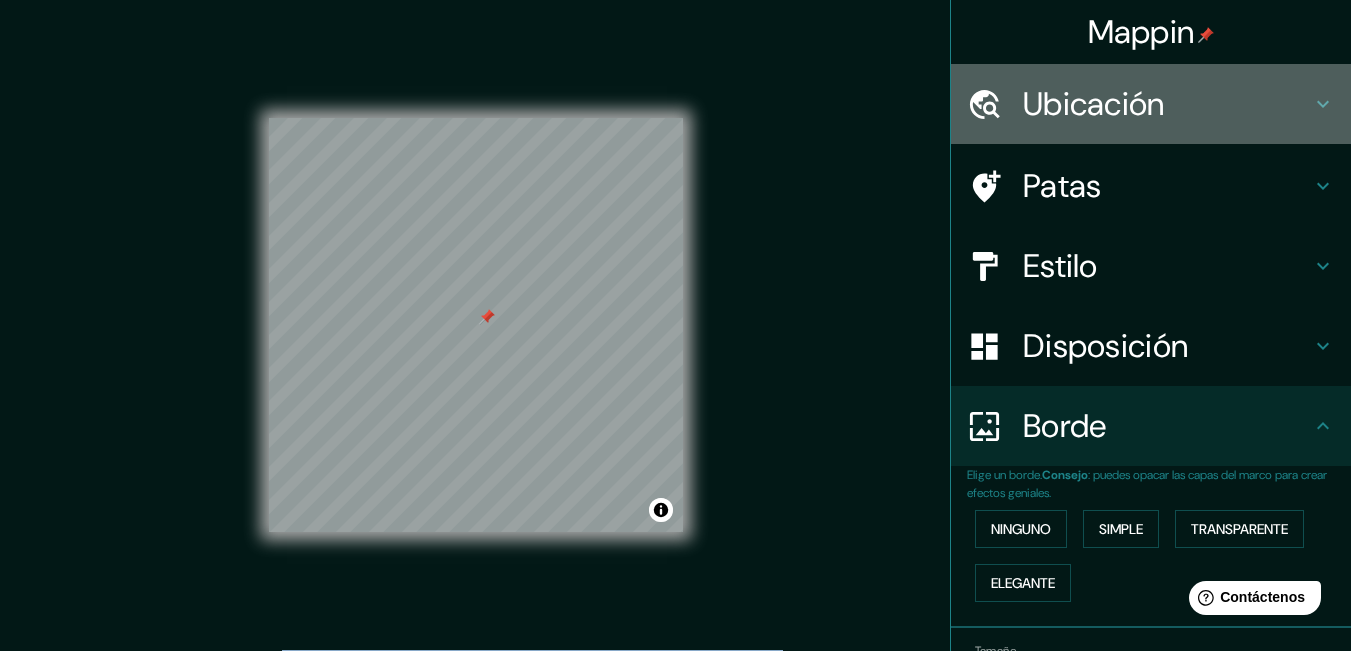 click on "Ubicación" at bounding box center [1167, 104] 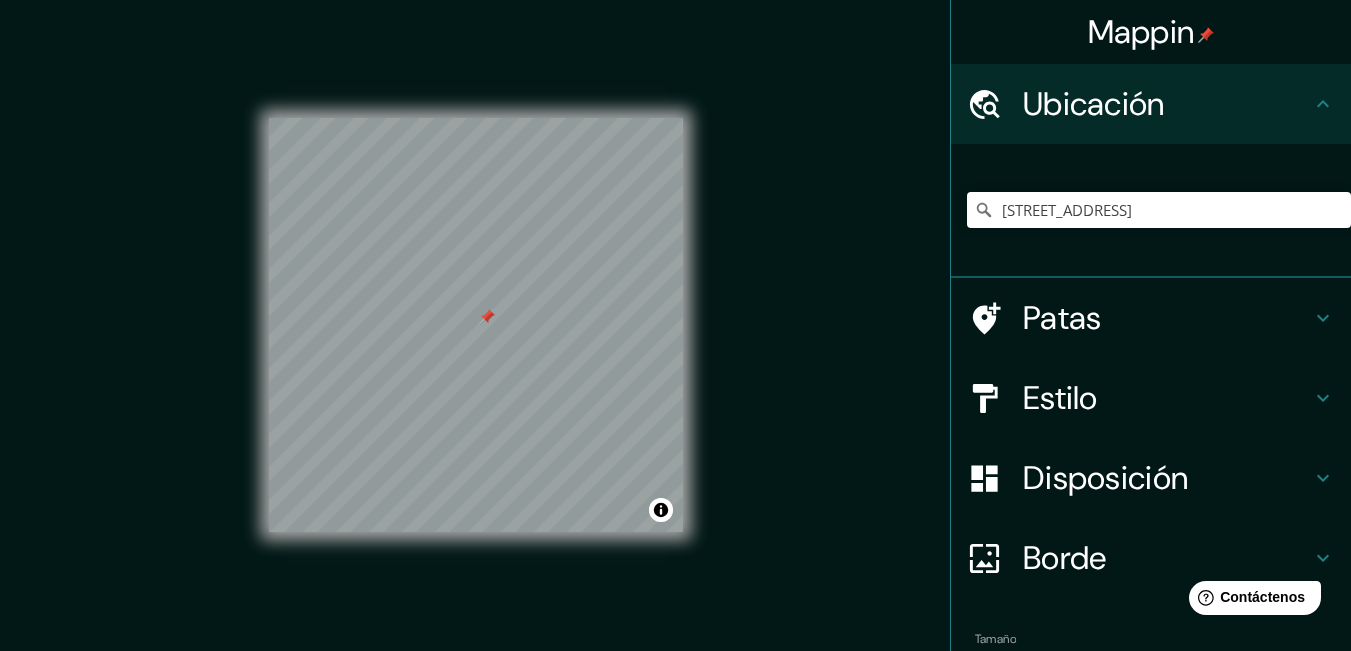 drag, startPoint x: 617, startPoint y: 115, endPoint x: 748, endPoint y: 159, distance: 138.1919 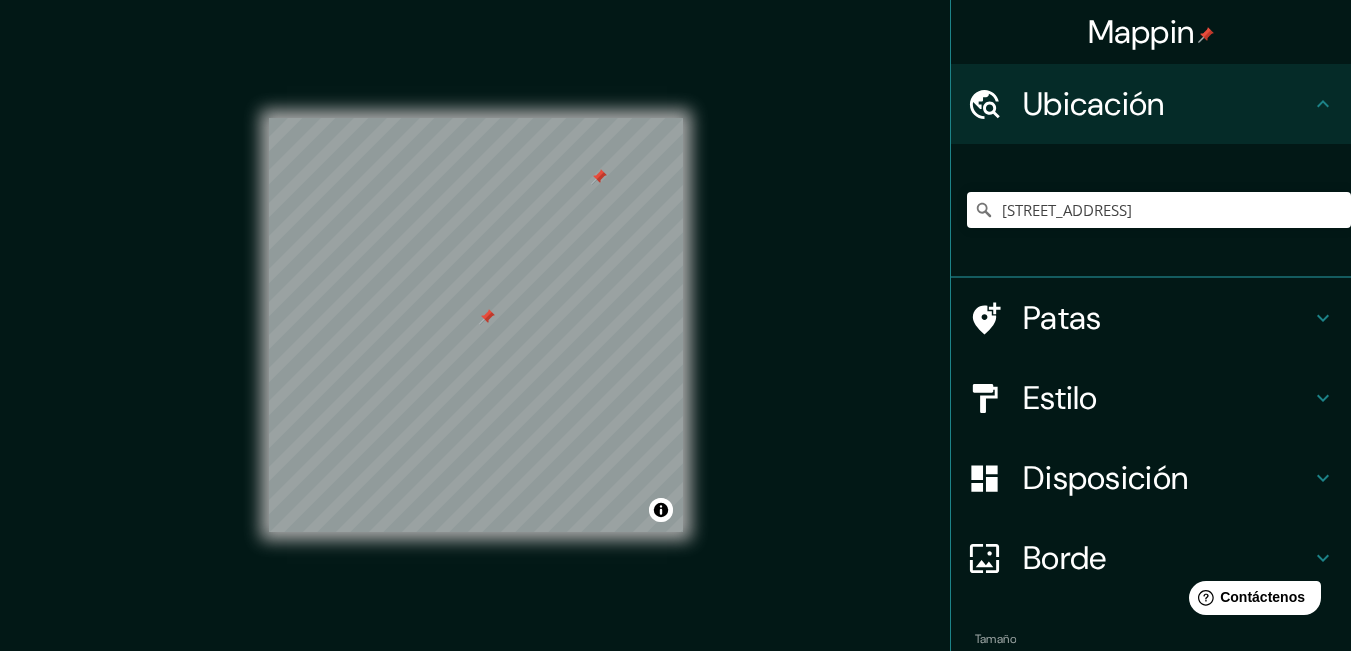 click at bounding box center (599, 177) 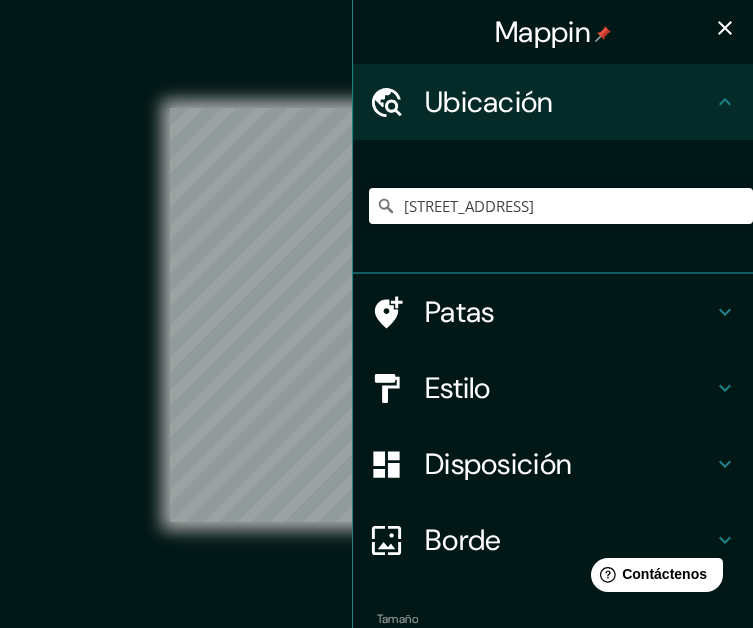 click 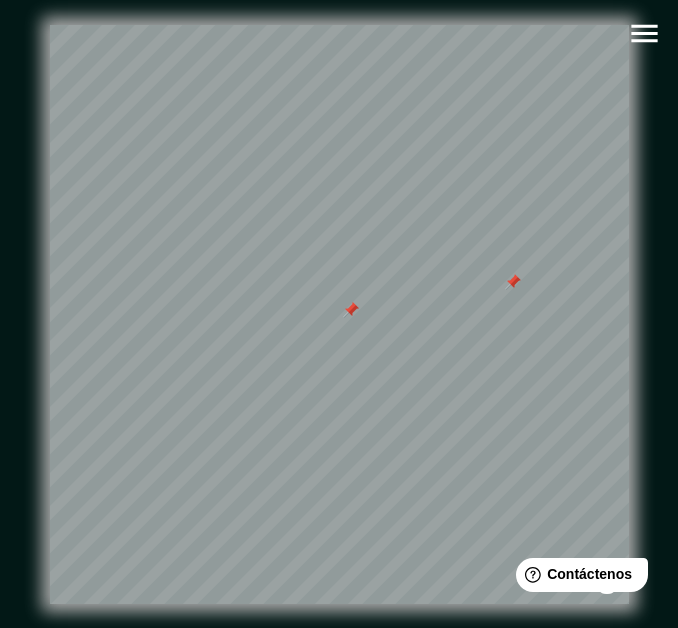 click at bounding box center [513, 282] 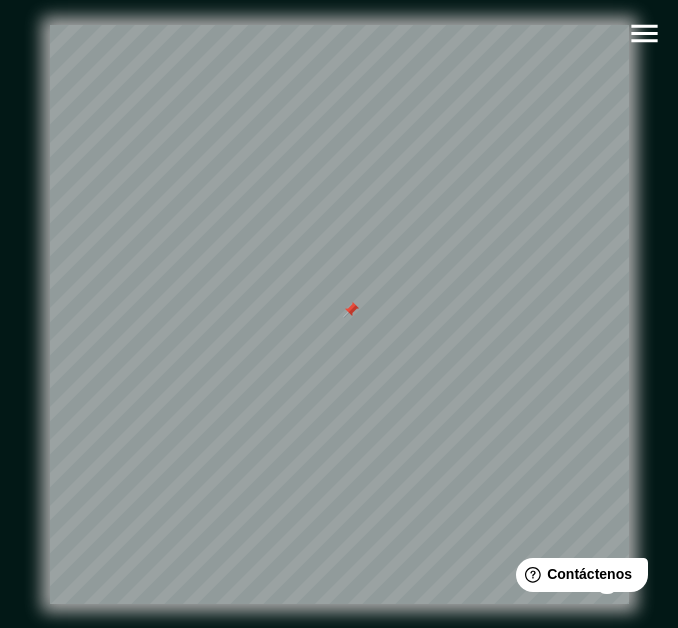 scroll, scrollTop: 0, scrollLeft: 5, axis: horizontal 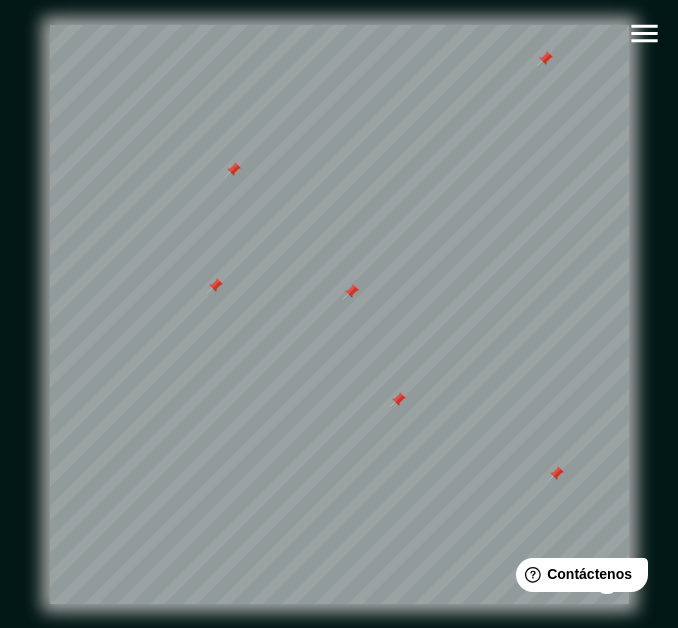 click at bounding box center (545, 59) 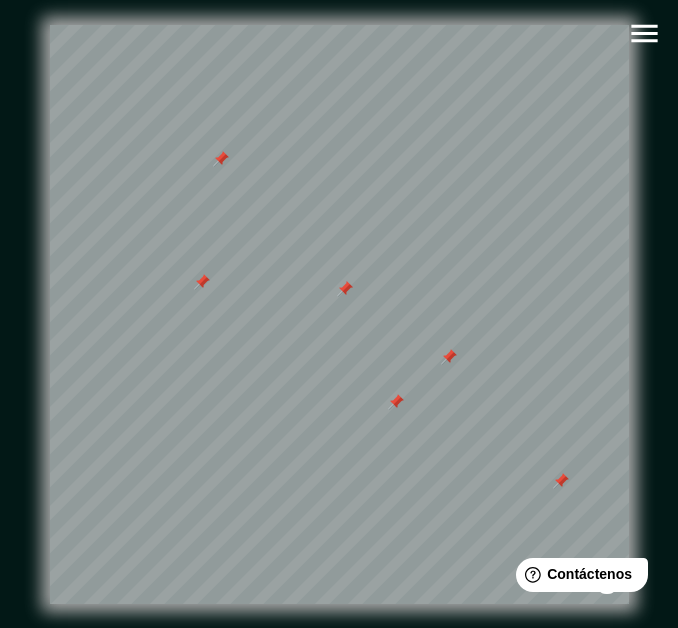 click at bounding box center [449, 357] 